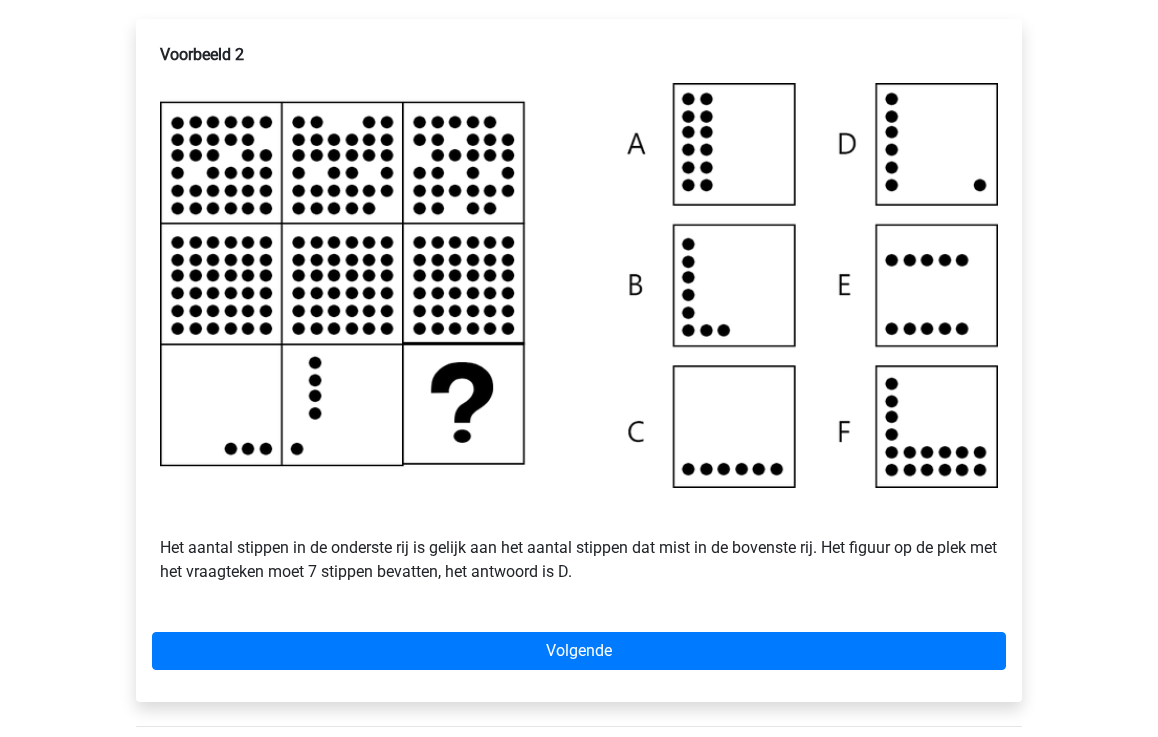 scroll, scrollTop: 370, scrollLeft: 0, axis: vertical 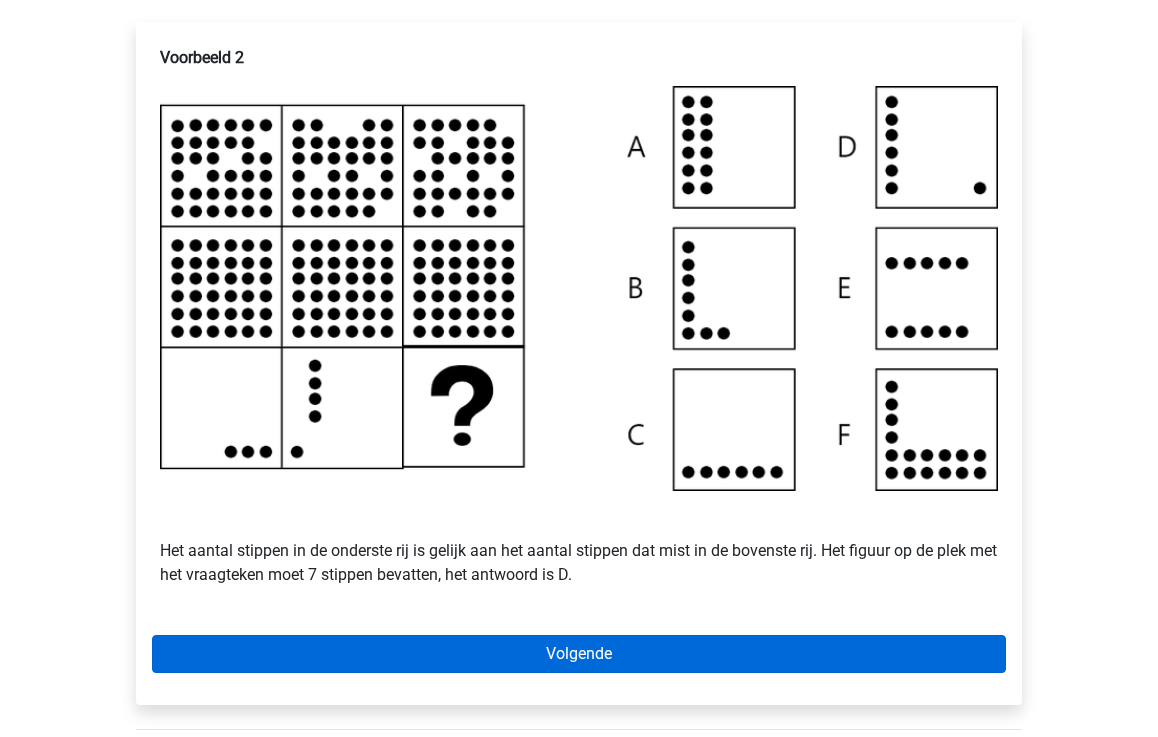 click on "Volgende" at bounding box center (579, 654) 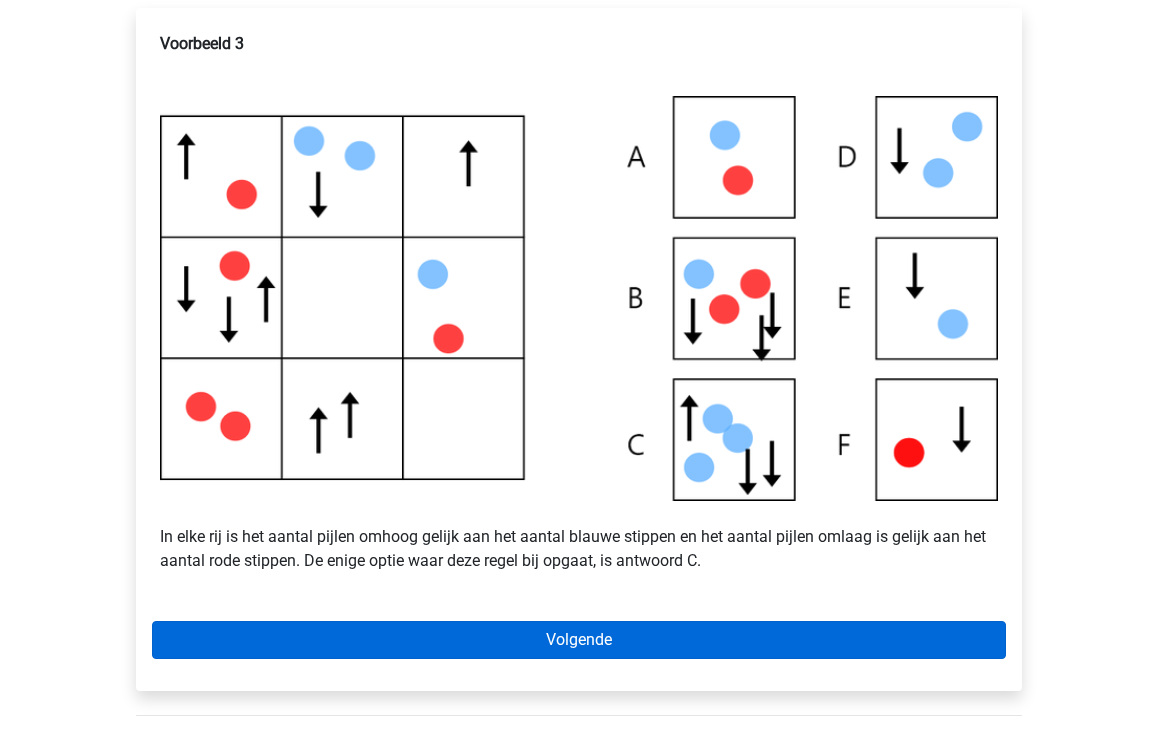 scroll, scrollTop: 385, scrollLeft: 0, axis: vertical 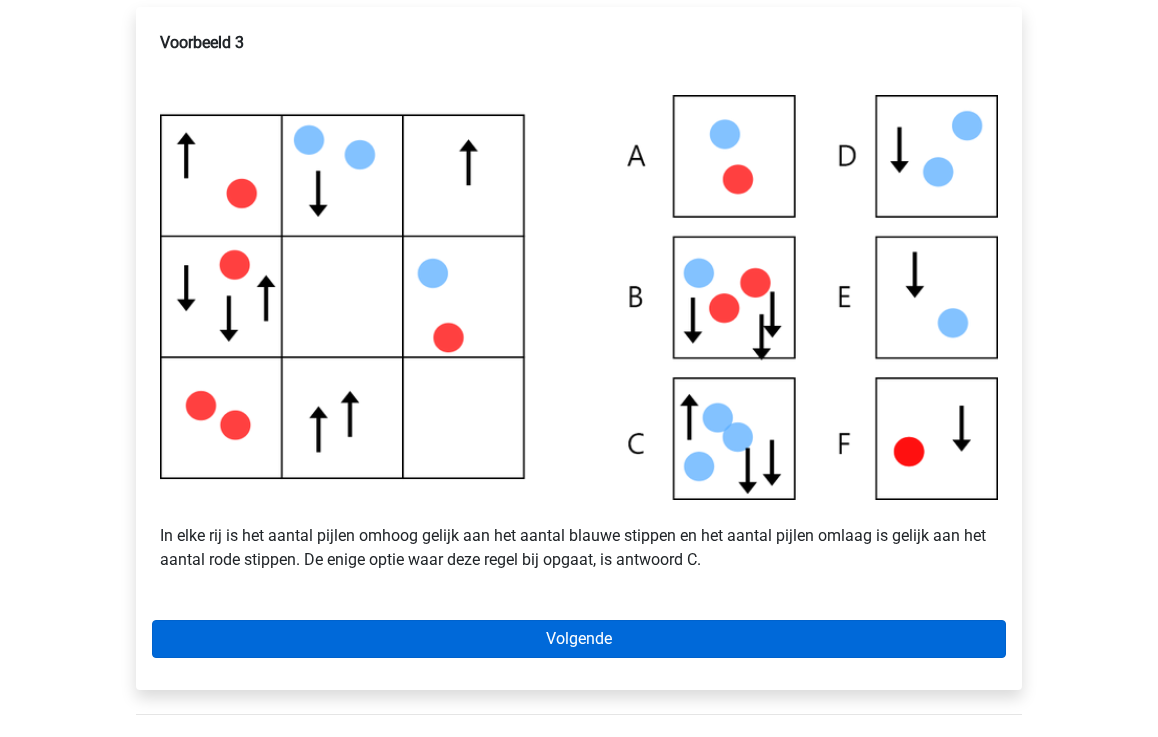 click on "Volgende" at bounding box center [579, 639] 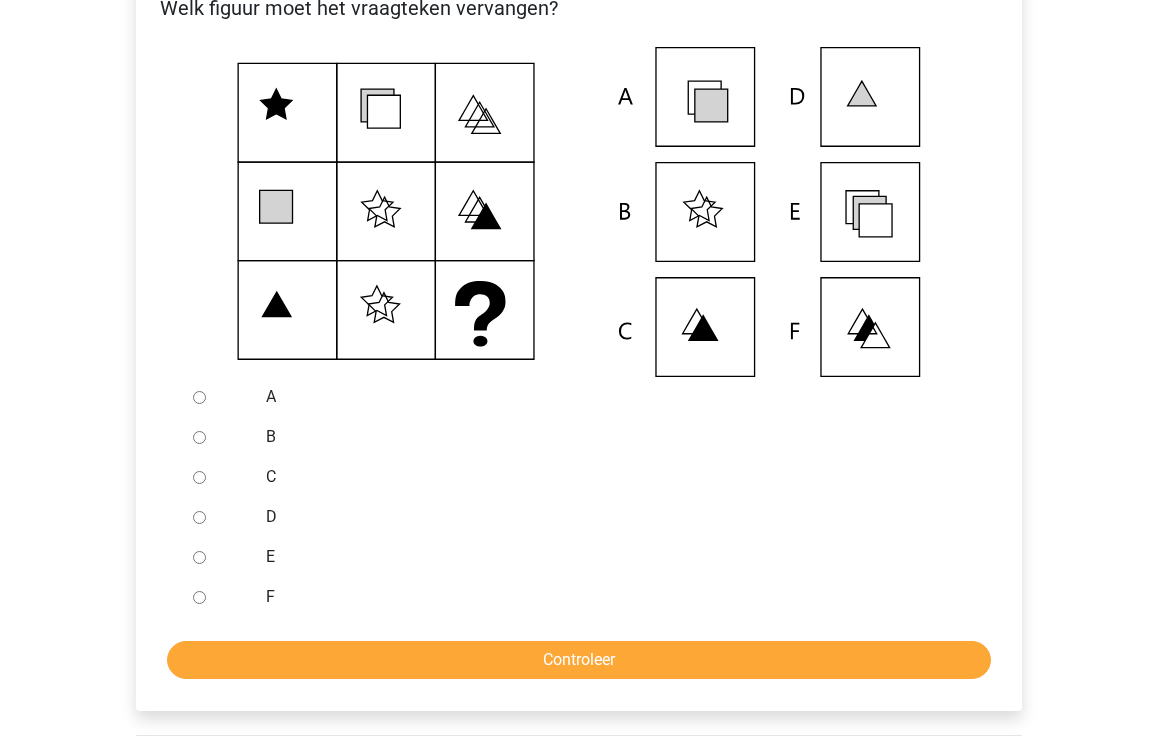 scroll, scrollTop: 485, scrollLeft: 0, axis: vertical 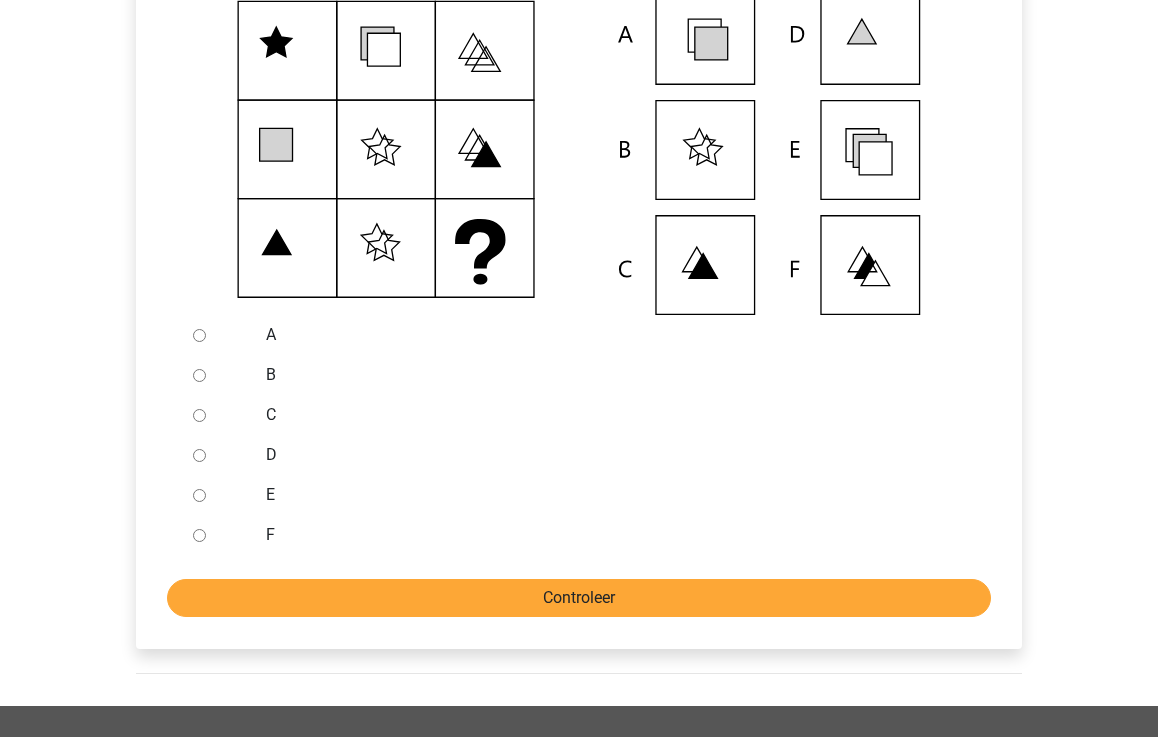 click on "Controleer" at bounding box center [579, 598] 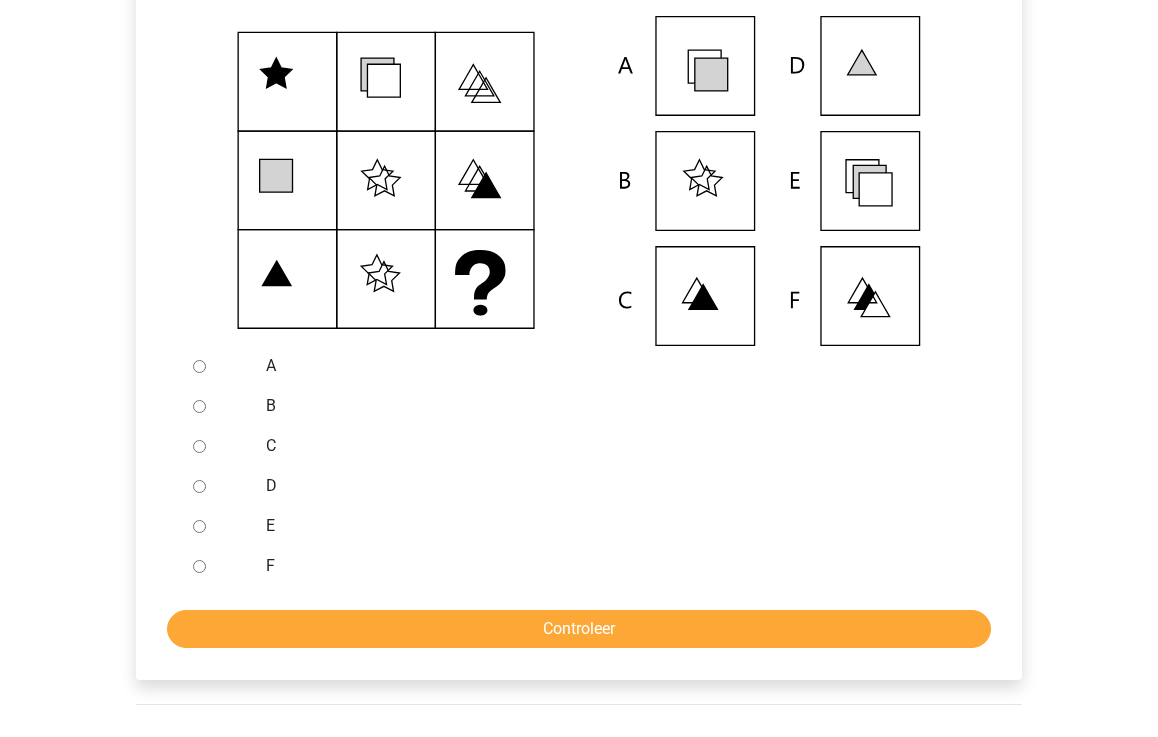 scroll, scrollTop: 451, scrollLeft: 0, axis: vertical 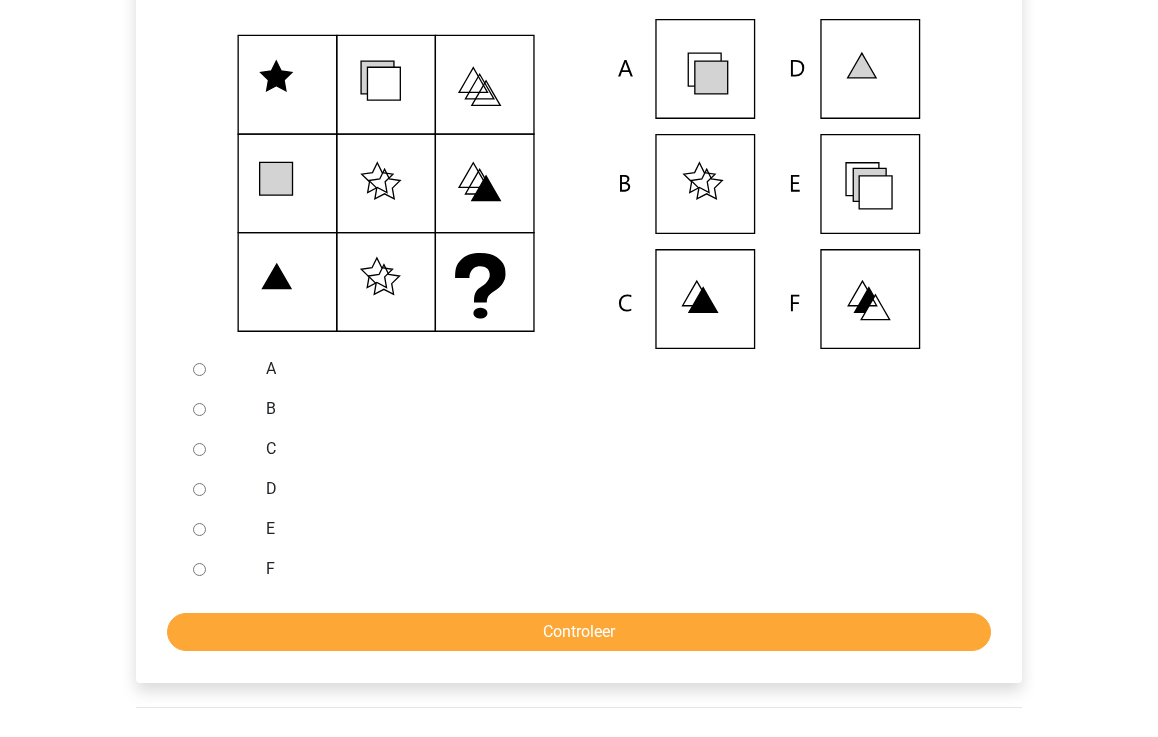 click on "A" at bounding box center [199, 369] 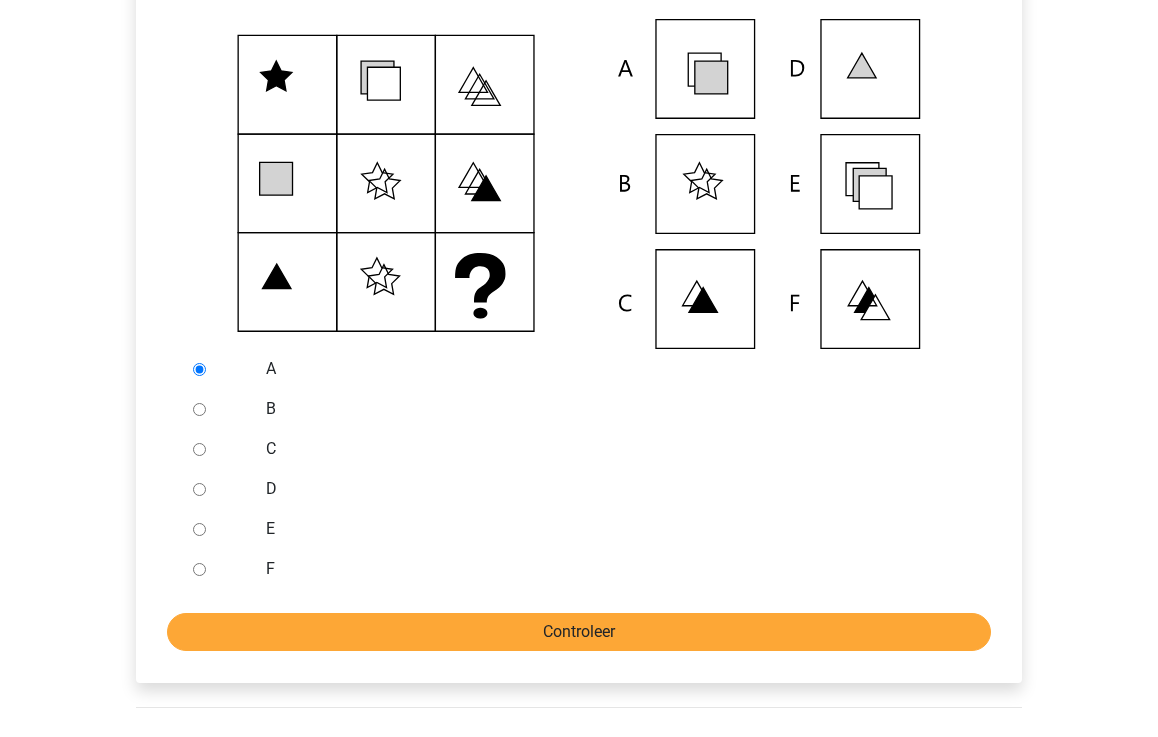 click on "Controleer" at bounding box center (579, 632) 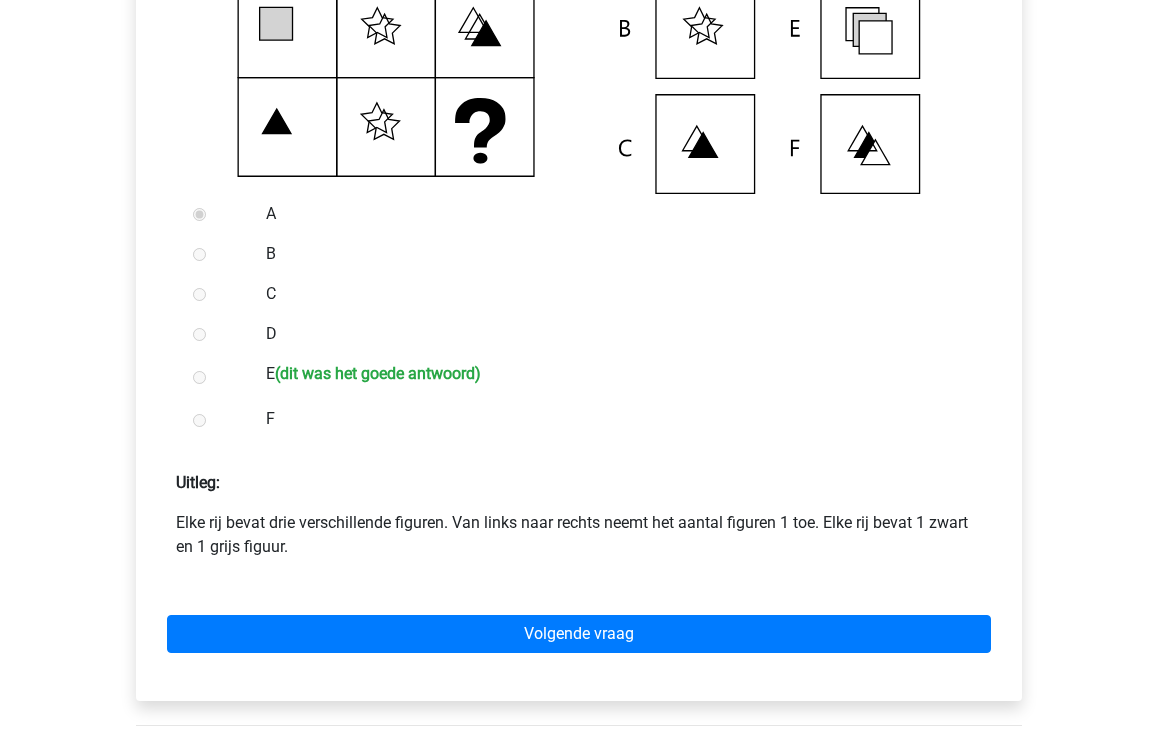 scroll, scrollTop: 669, scrollLeft: 0, axis: vertical 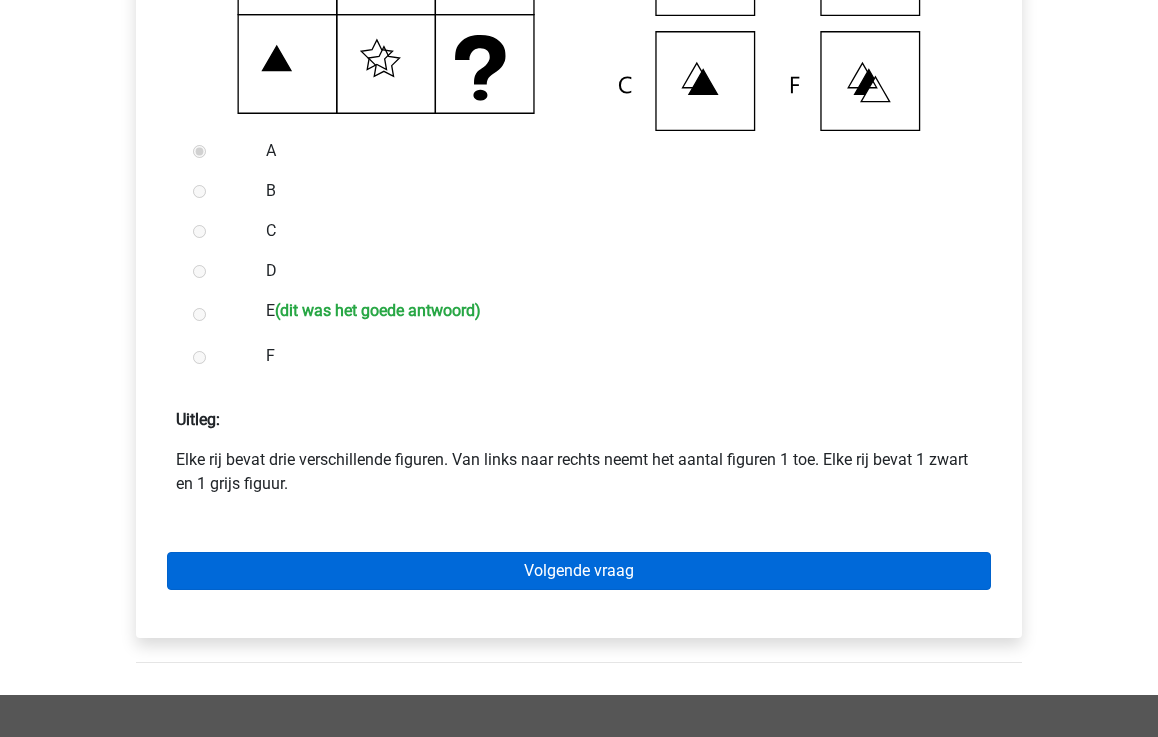 click on "Volgende vraag" at bounding box center (579, 571) 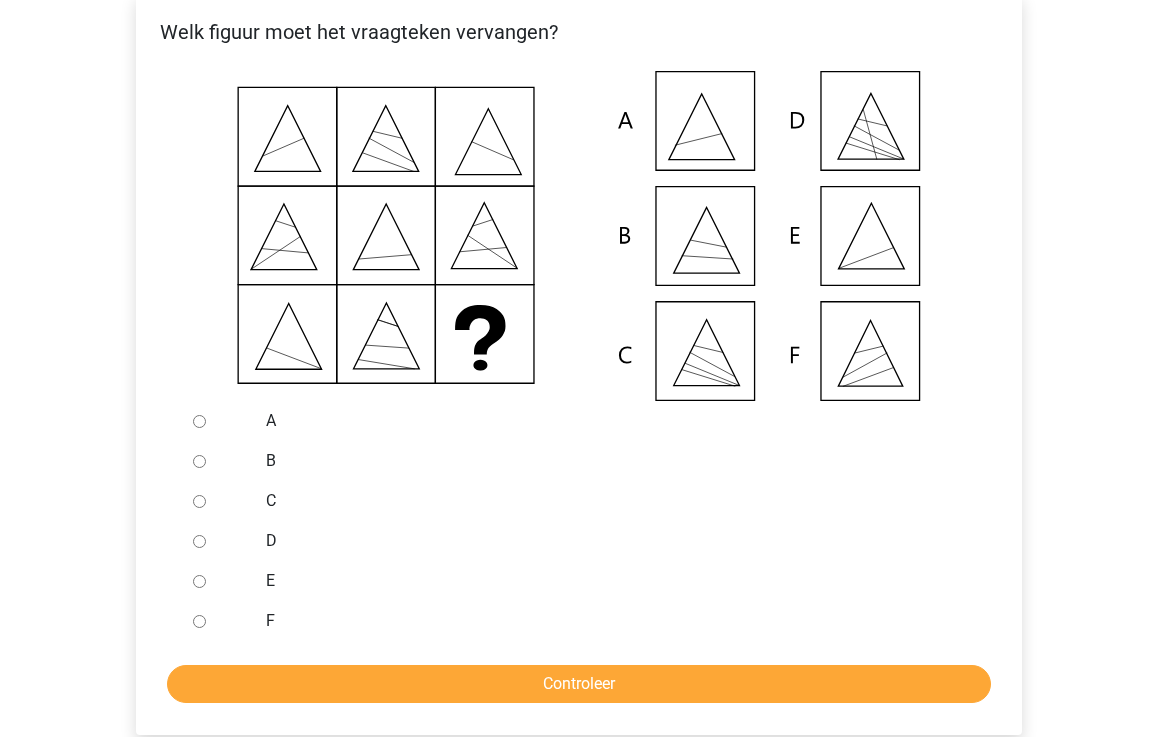 scroll, scrollTop: 392, scrollLeft: 0, axis: vertical 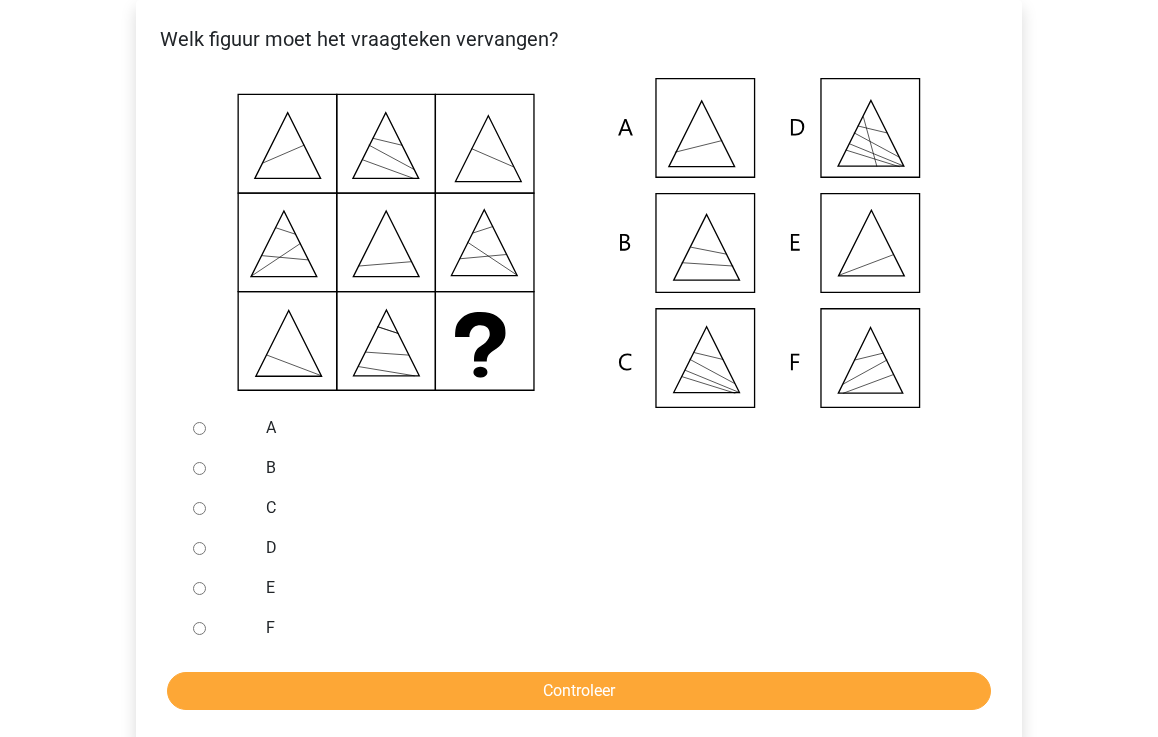 click at bounding box center [218, 588] 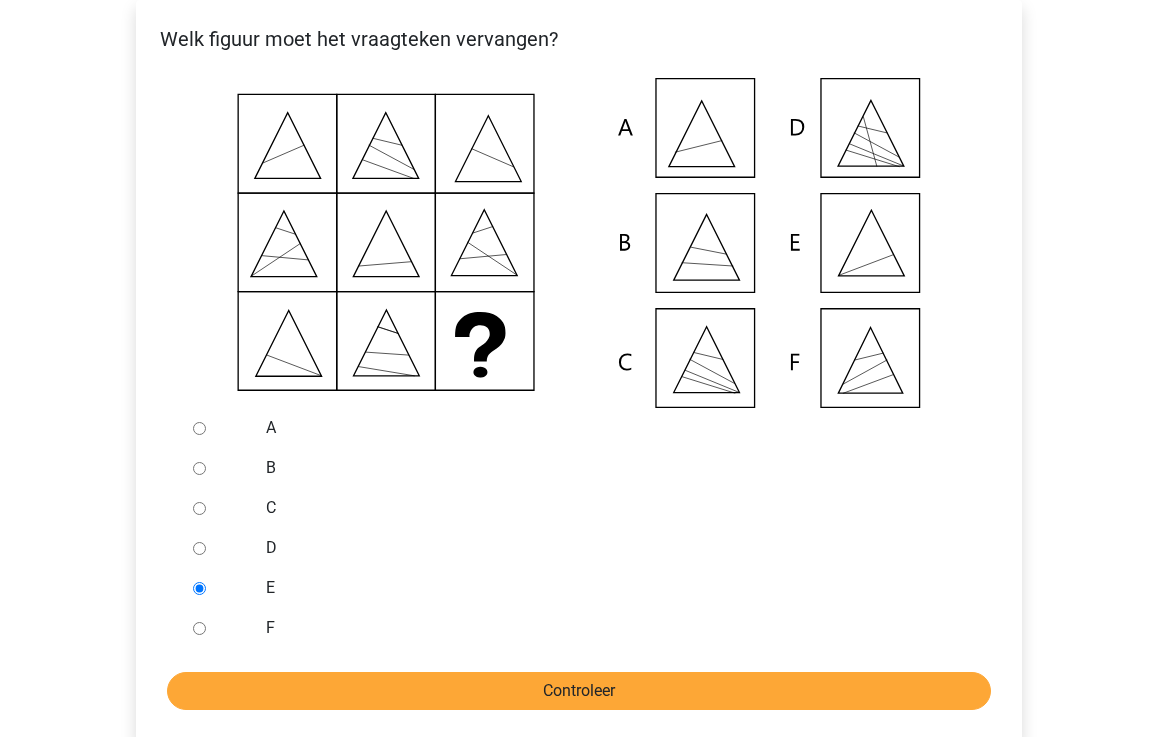 click on "Controleer" at bounding box center [579, 691] 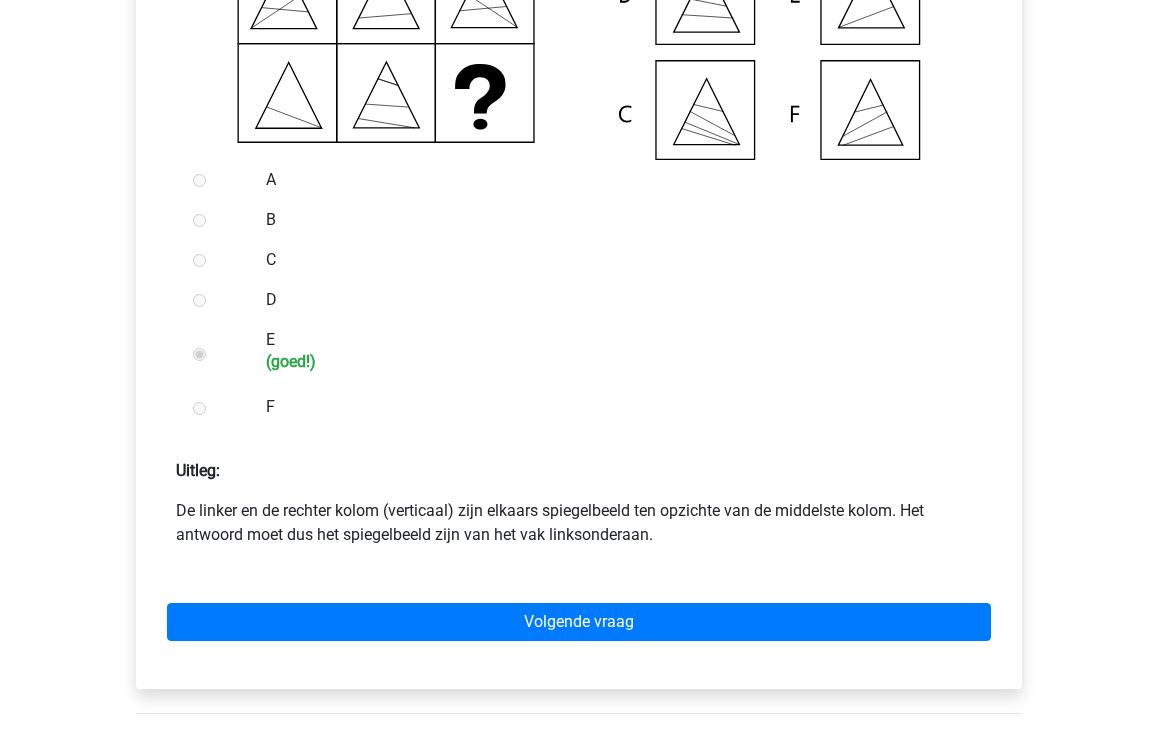 scroll, scrollTop: 652, scrollLeft: 0, axis: vertical 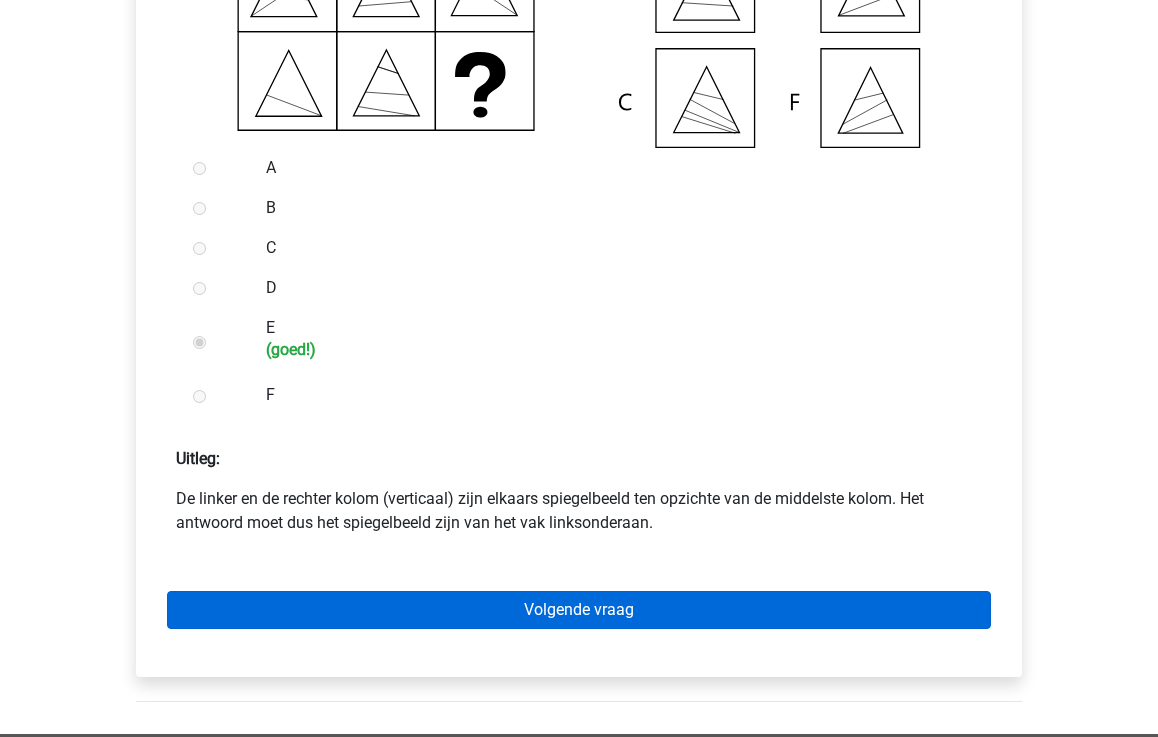 click on "Volgende vraag" at bounding box center [579, 610] 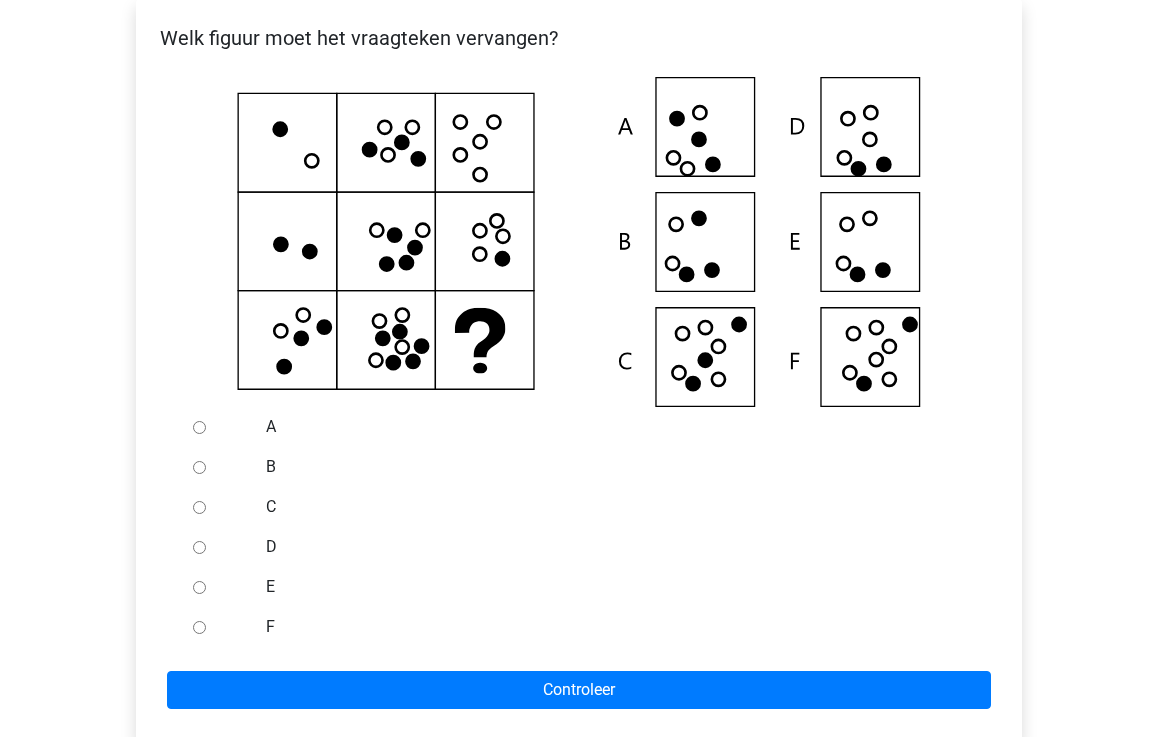 scroll, scrollTop: 392, scrollLeft: 0, axis: vertical 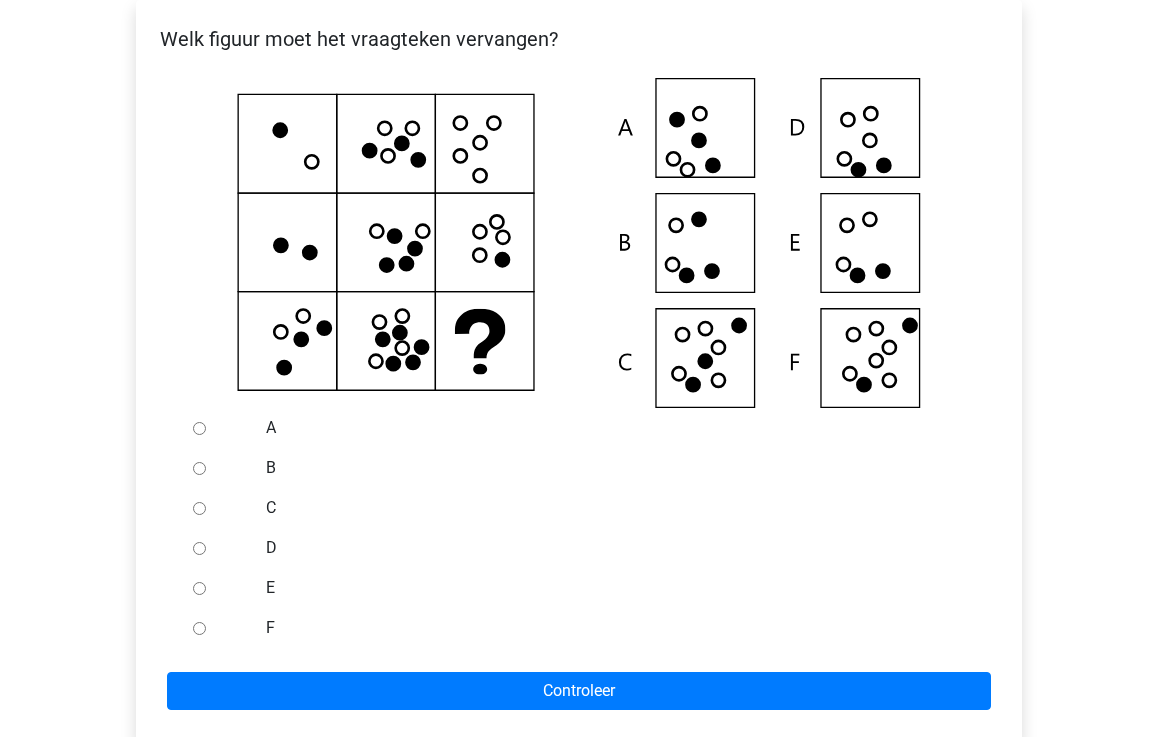 click at bounding box center (579, 243) 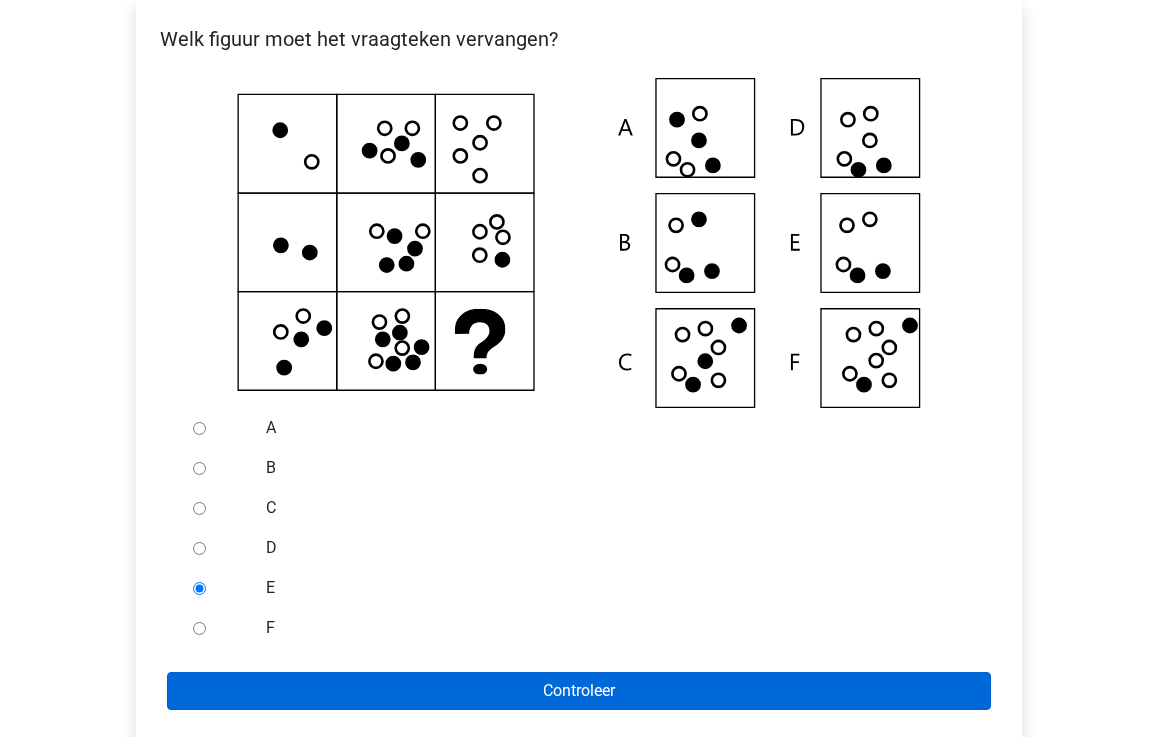click on "Controleer" at bounding box center (579, 691) 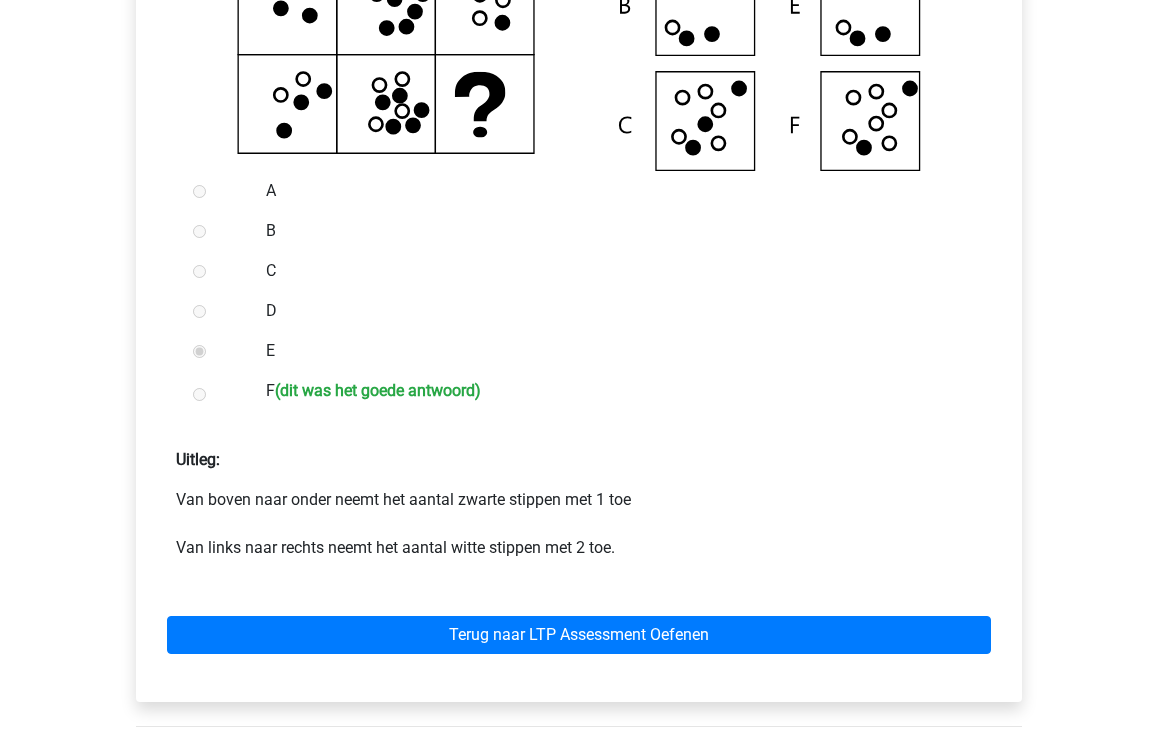 scroll, scrollTop: 625, scrollLeft: 0, axis: vertical 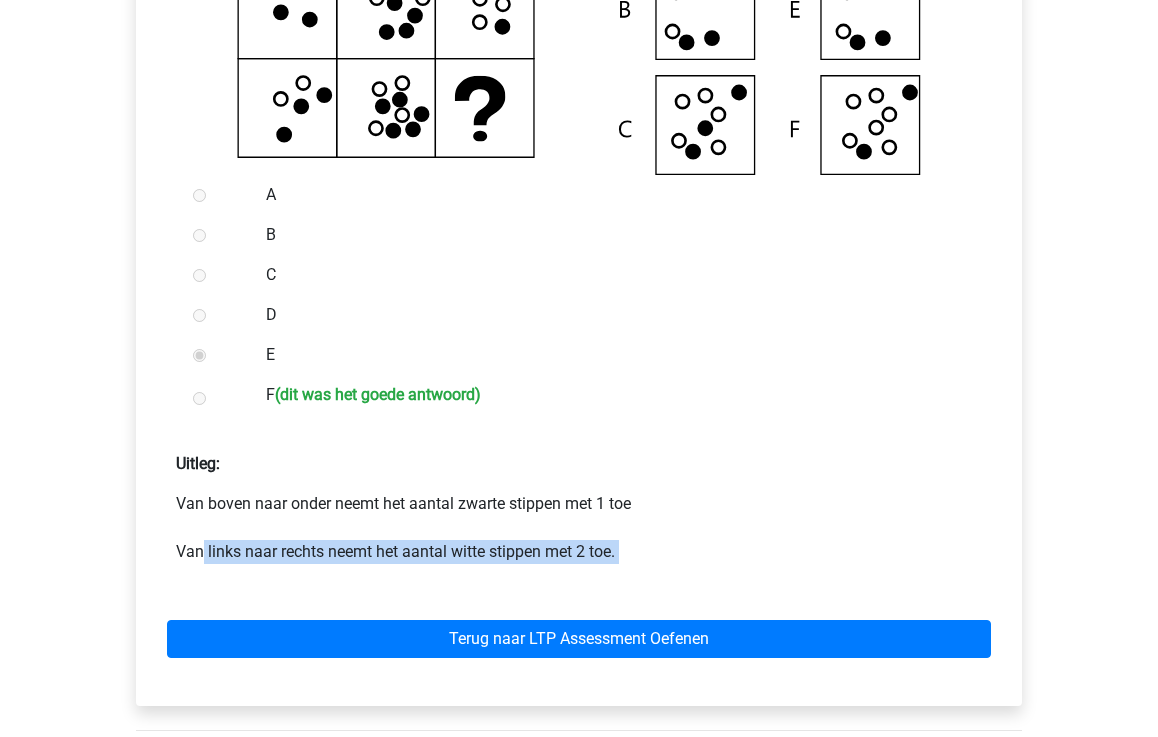 drag, startPoint x: 202, startPoint y: 575, endPoint x: 671, endPoint y: 619, distance: 471.05945 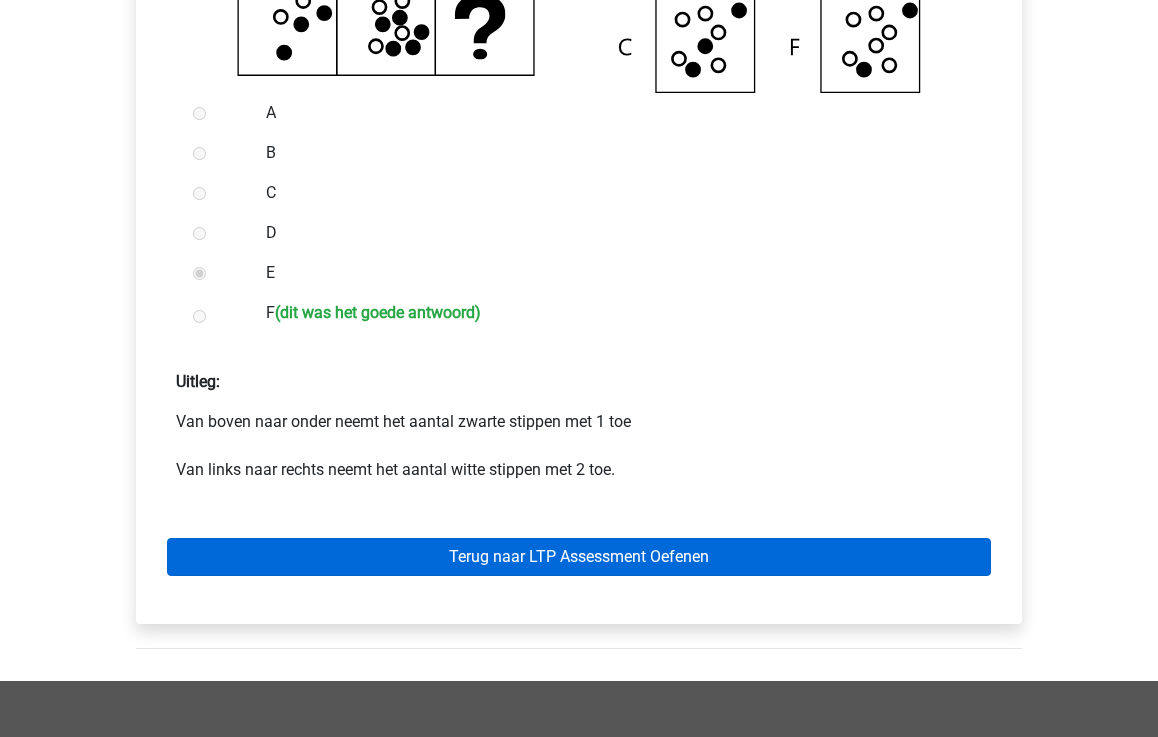 scroll, scrollTop: 755, scrollLeft: 0, axis: vertical 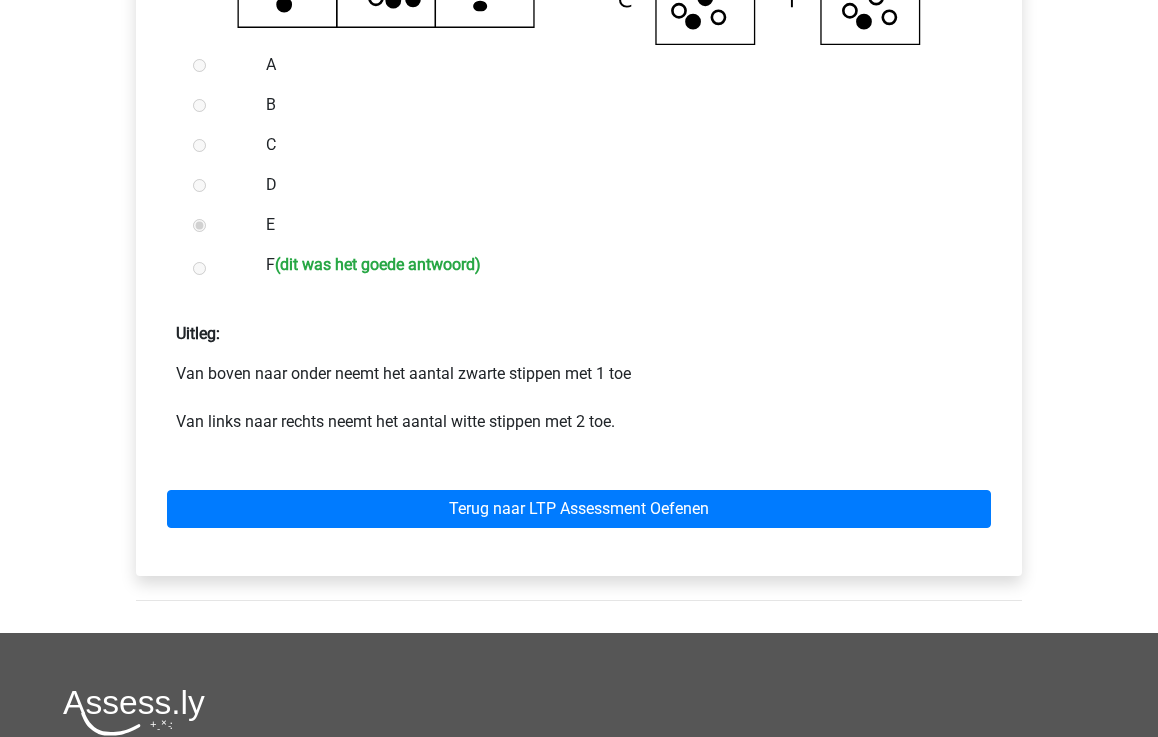click on "Terug naar LTP Assessment Oefenen" at bounding box center [579, 505] 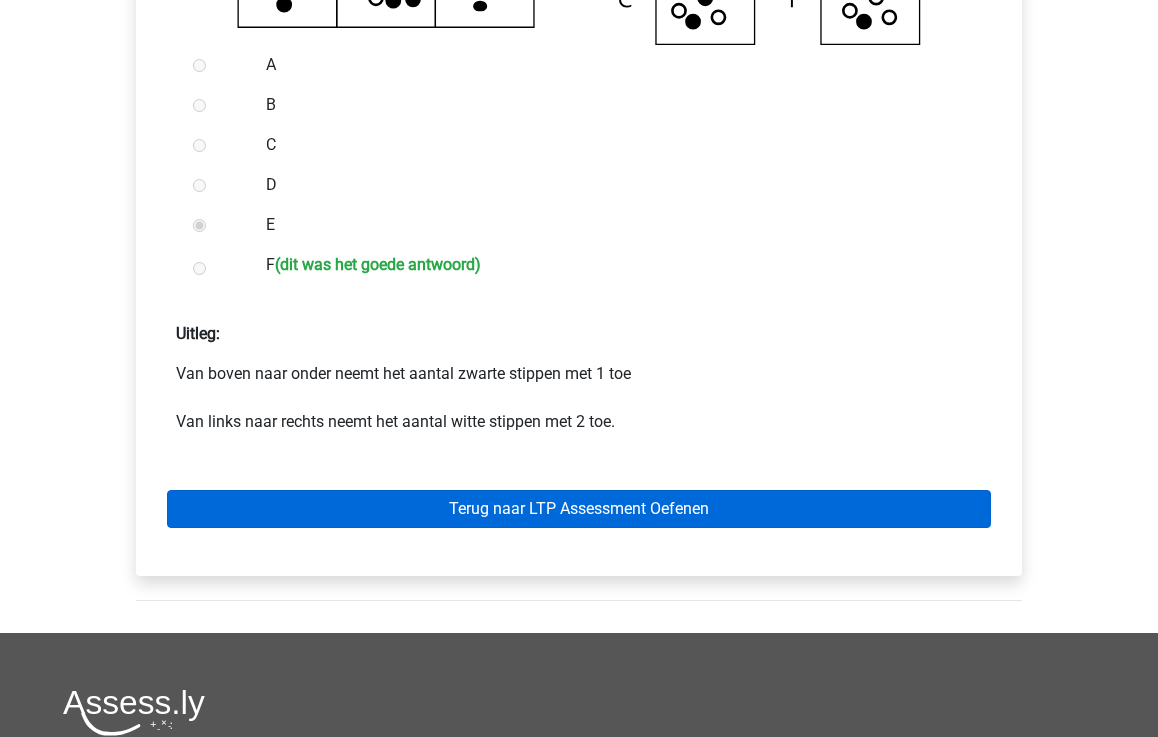 click on "Terug naar LTP Assessment Oefenen" at bounding box center [579, 509] 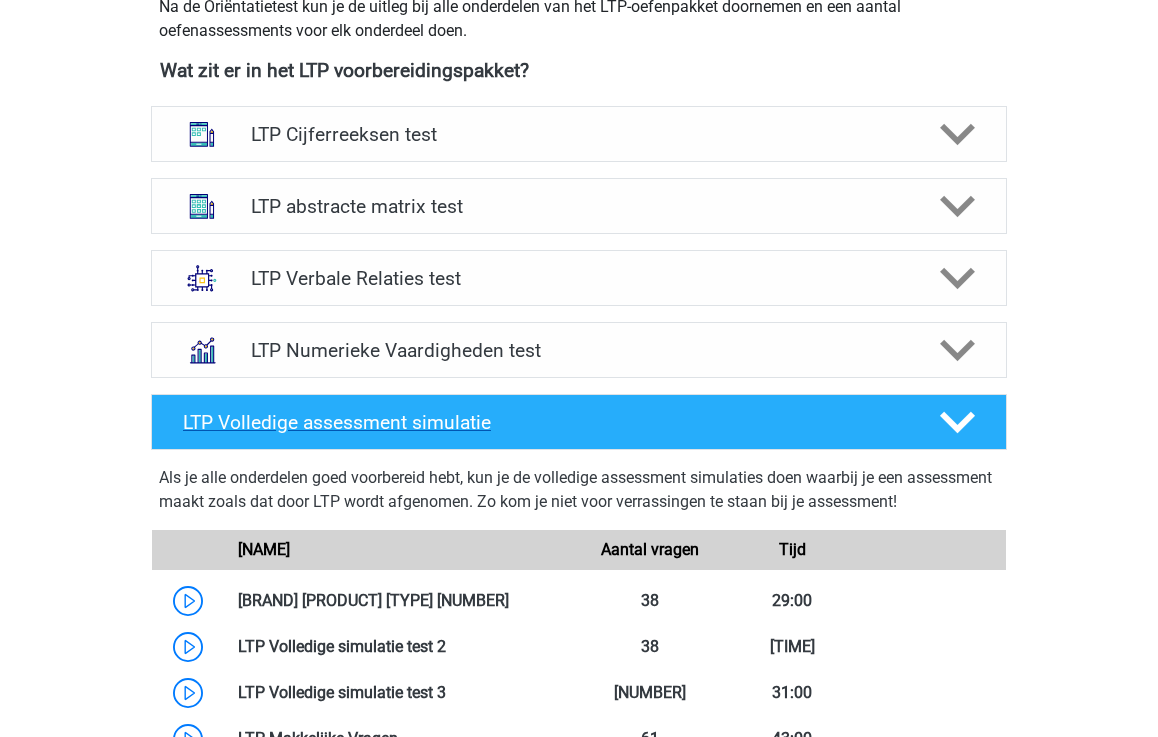 scroll, scrollTop: 760, scrollLeft: 0, axis: vertical 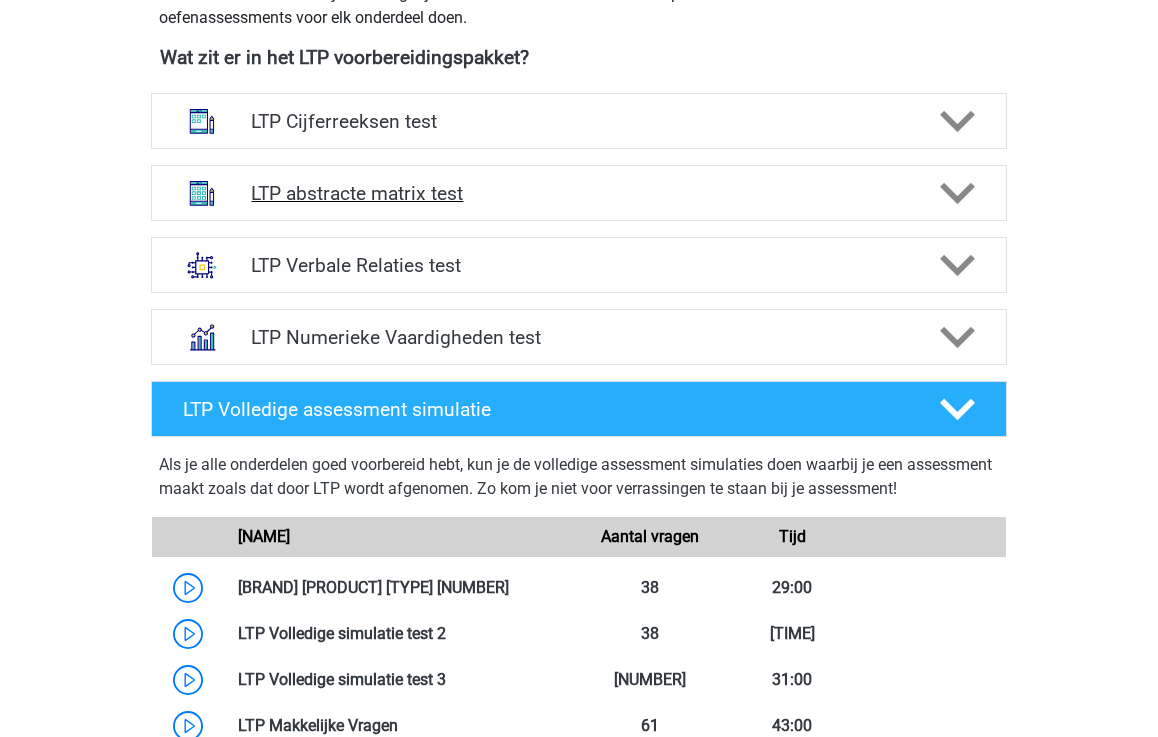 click on "LTP abstracte matrix test" at bounding box center [578, 193] 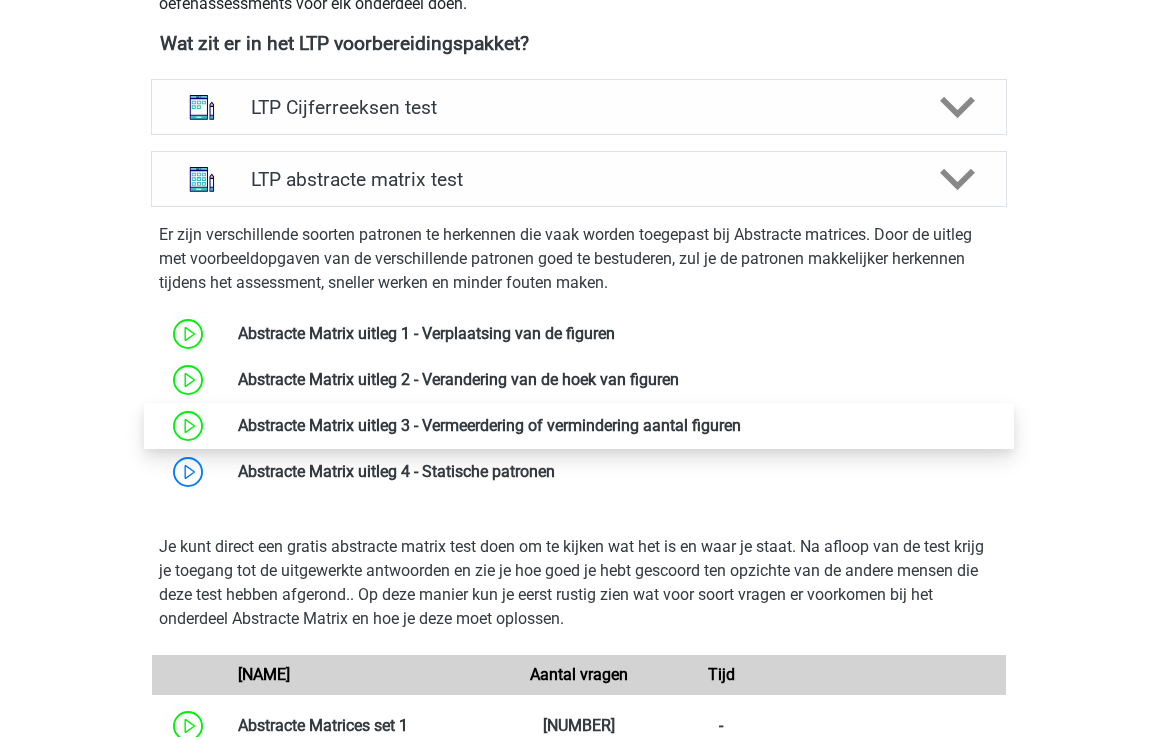 scroll, scrollTop: 777, scrollLeft: 0, axis: vertical 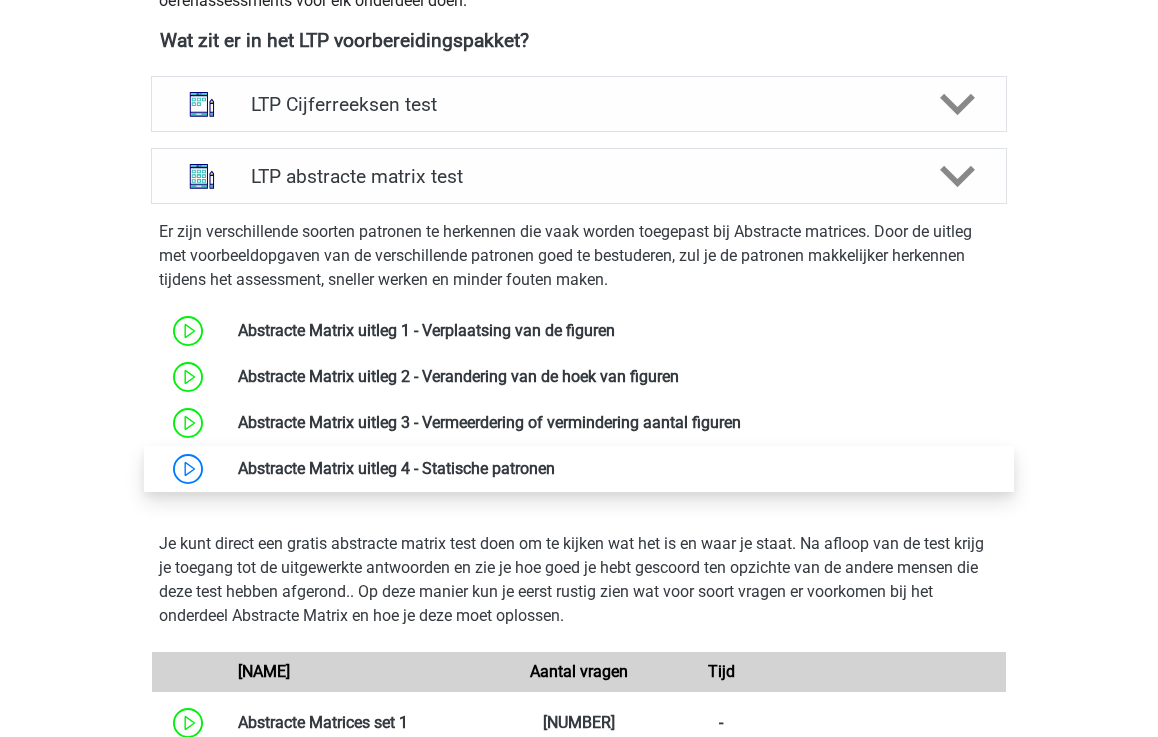 click at bounding box center (555, 468) 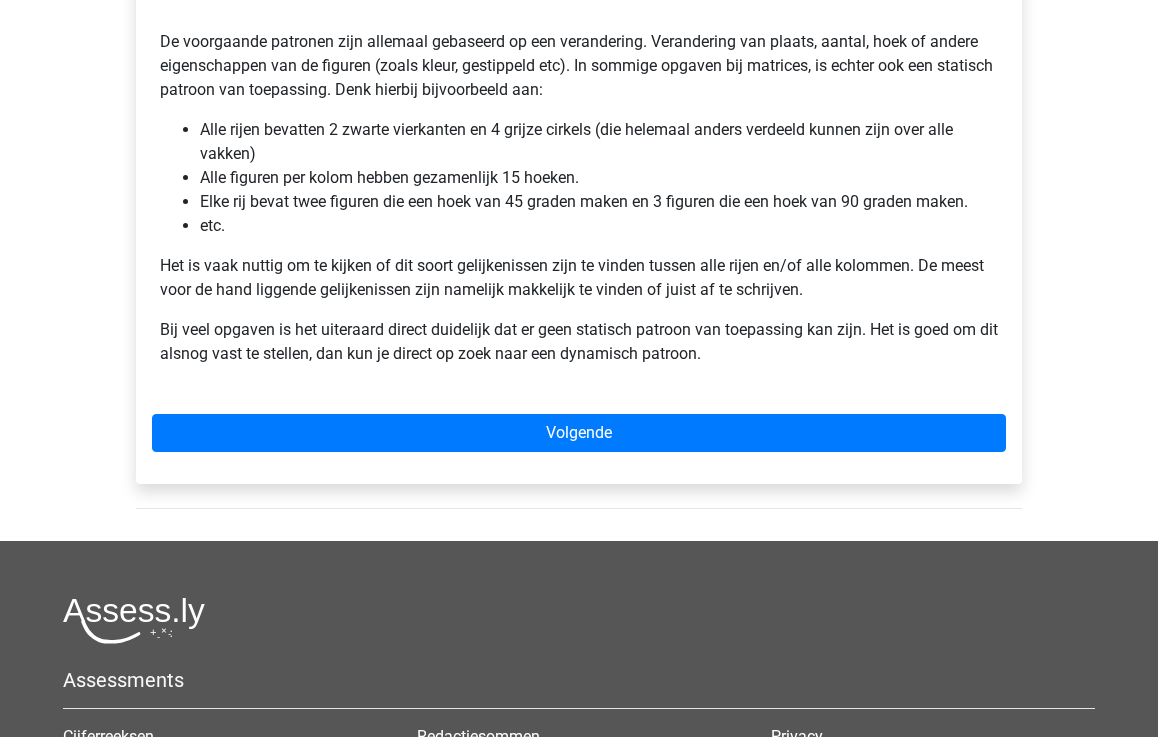 scroll, scrollTop: 556, scrollLeft: 0, axis: vertical 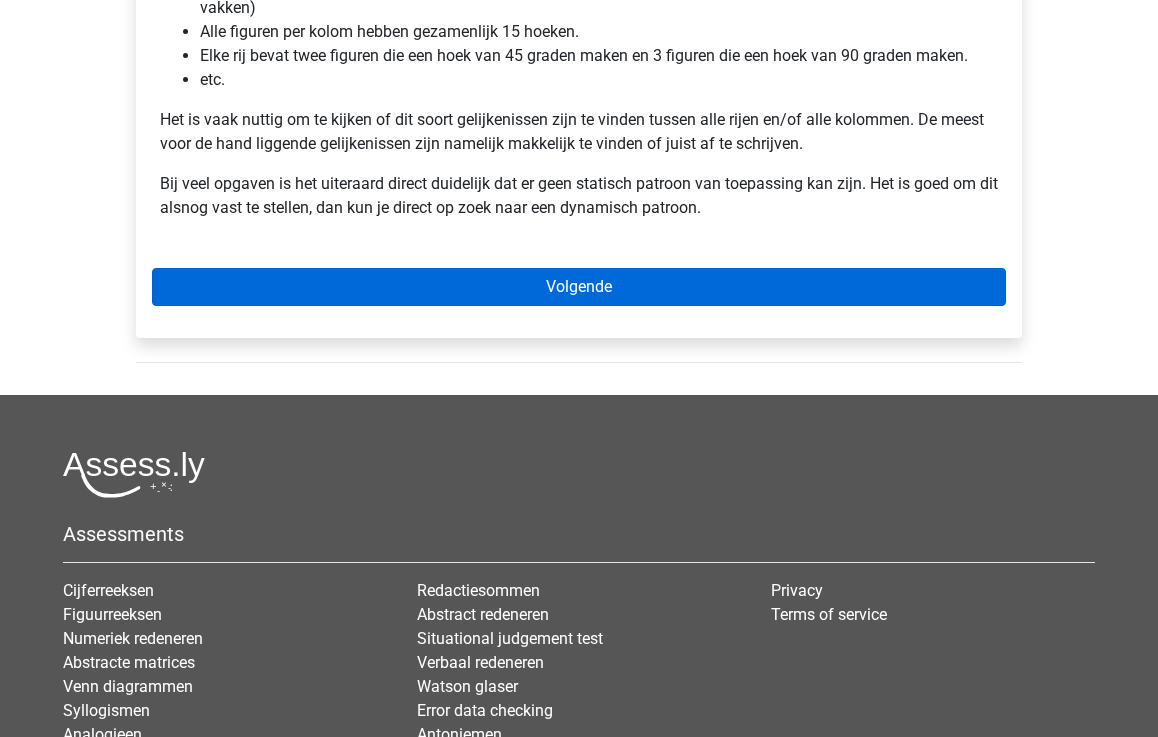 click on "Volgende" at bounding box center (579, 287) 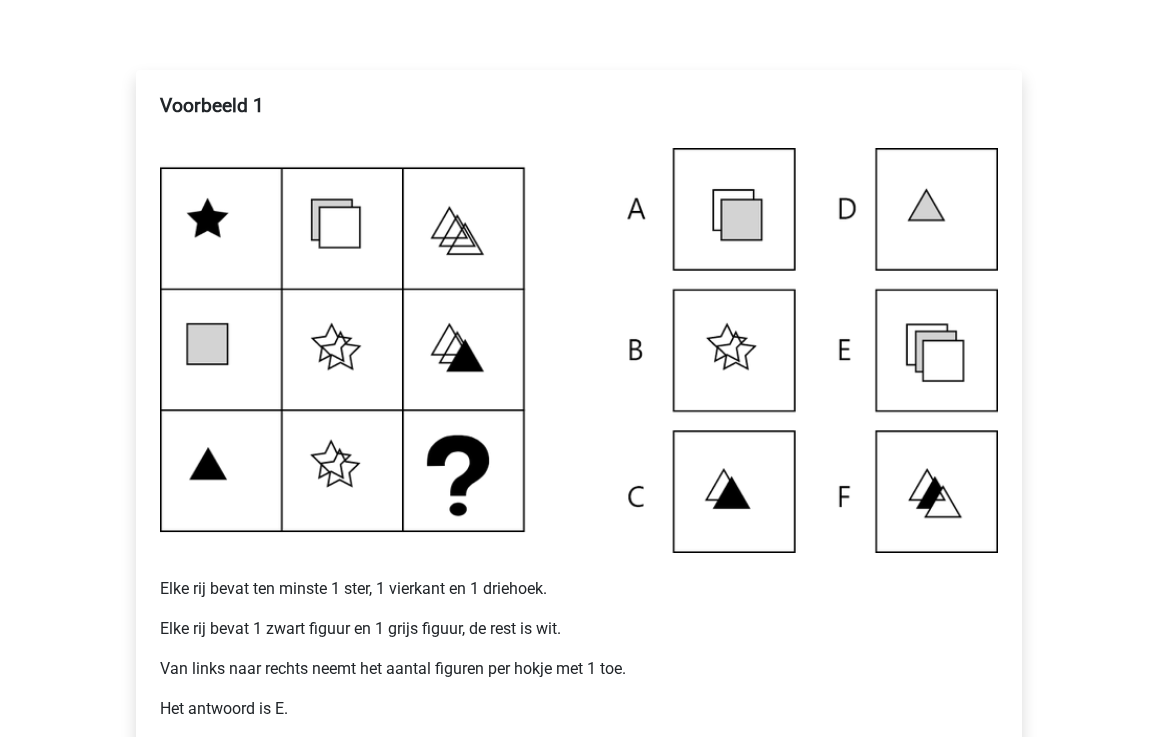 scroll, scrollTop: 496, scrollLeft: 0, axis: vertical 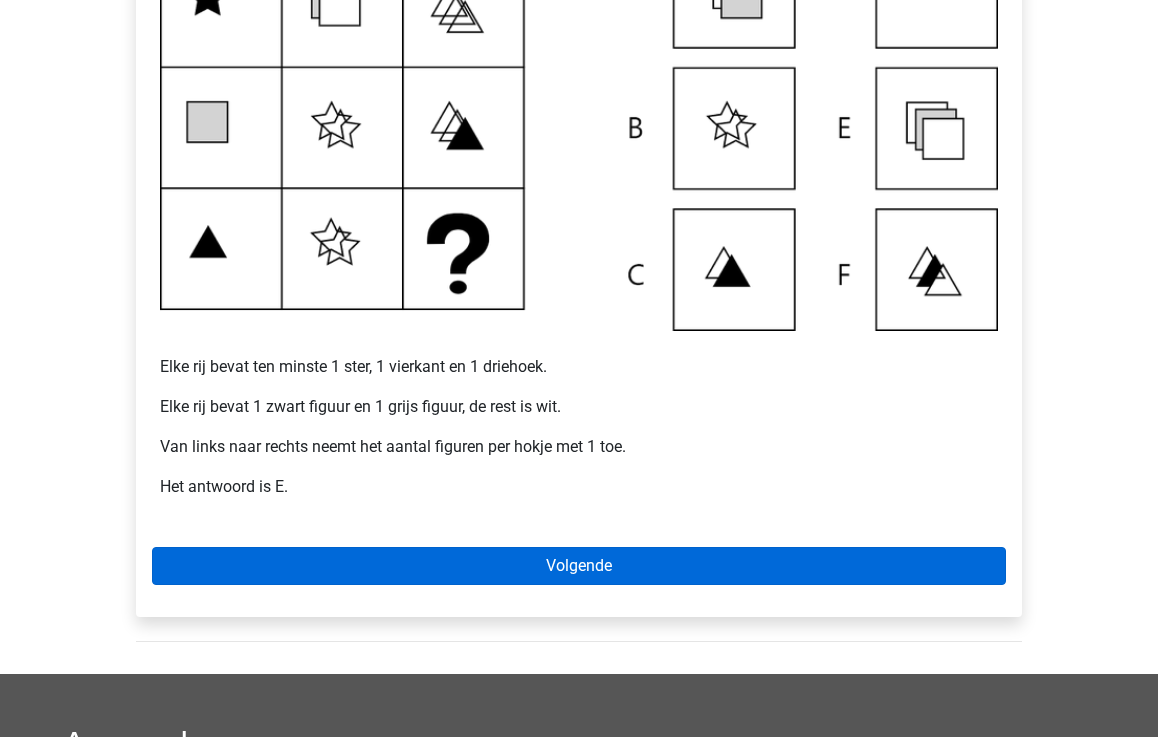 click on "Volgende" at bounding box center (579, 566) 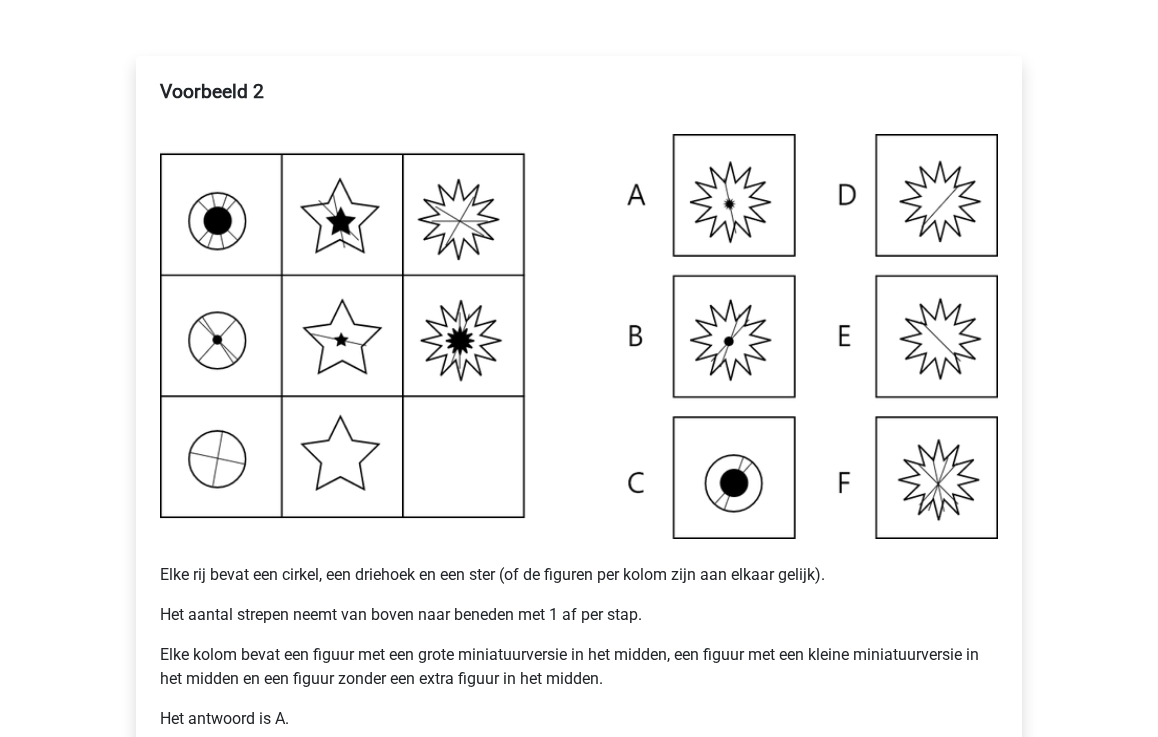 scroll, scrollTop: 292, scrollLeft: 0, axis: vertical 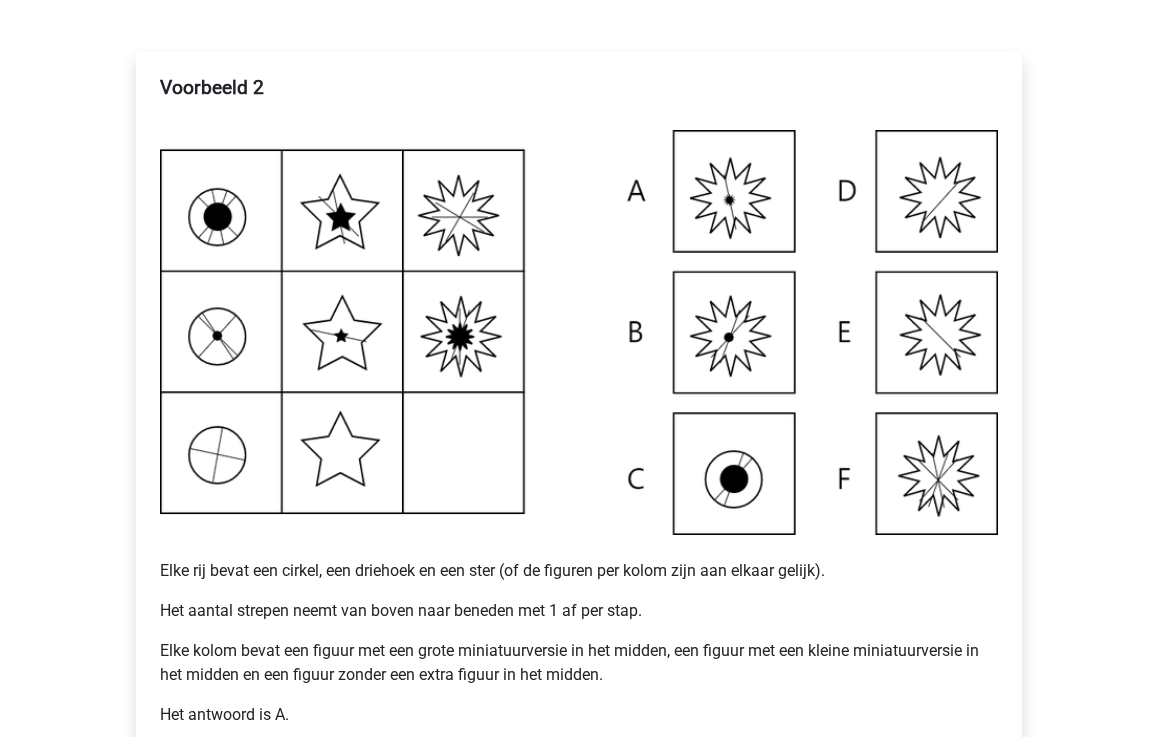 click at bounding box center (579, 332) 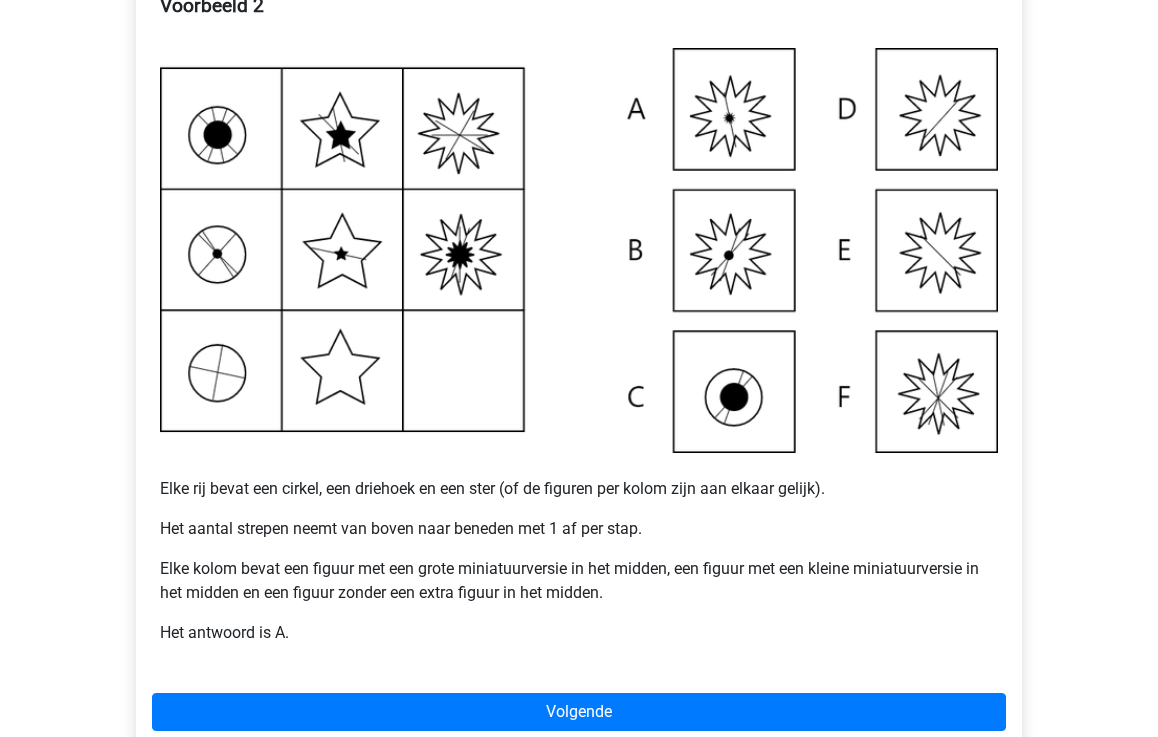 scroll, scrollTop: 386, scrollLeft: 0, axis: vertical 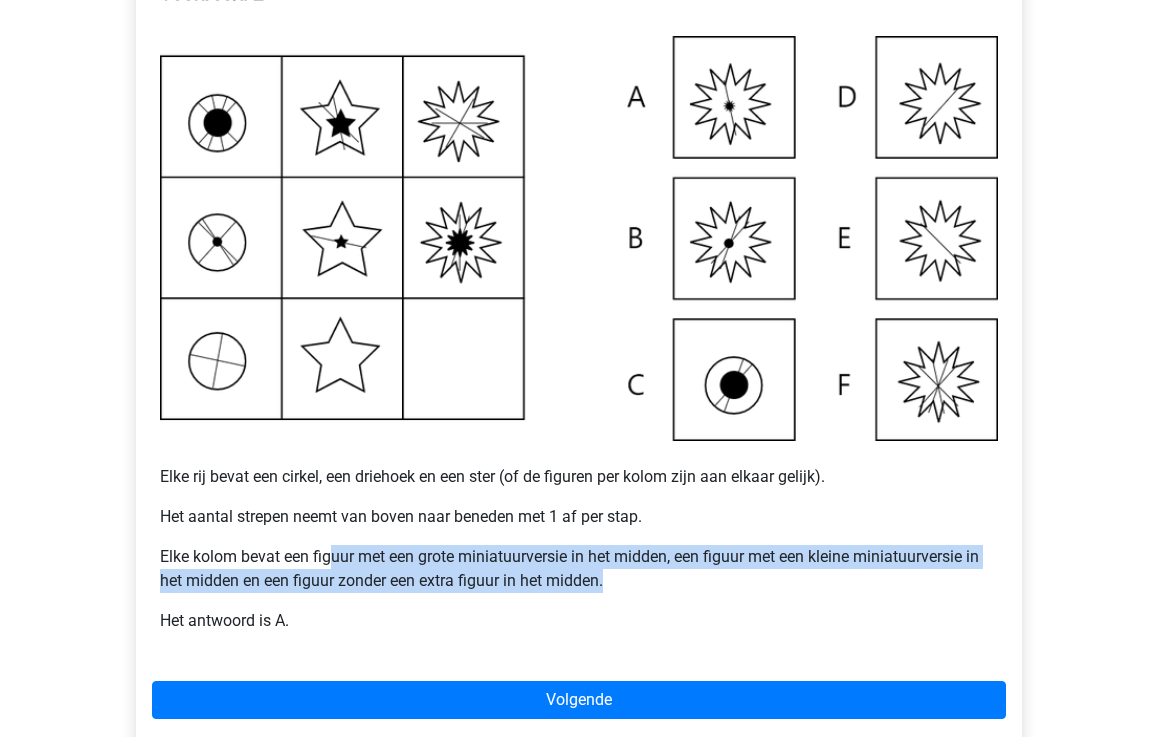 drag, startPoint x: 333, startPoint y: 552, endPoint x: 622, endPoint y: 577, distance: 290.07928 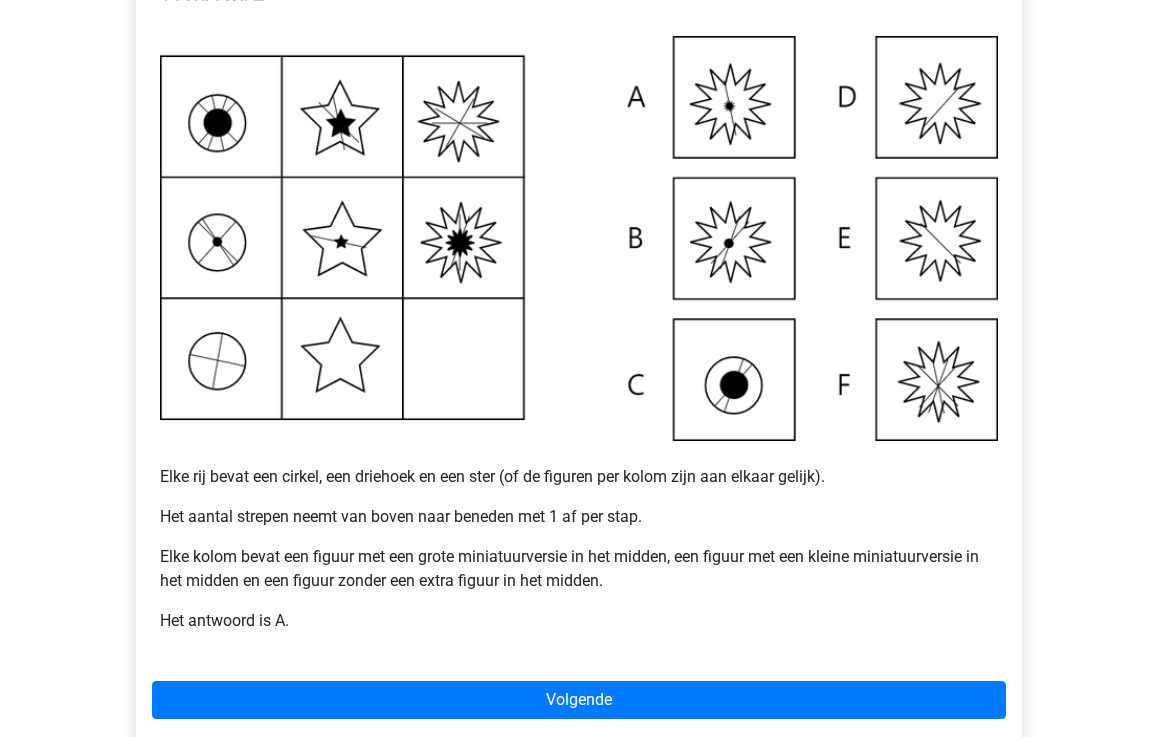 click at bounding box center [579, 238] 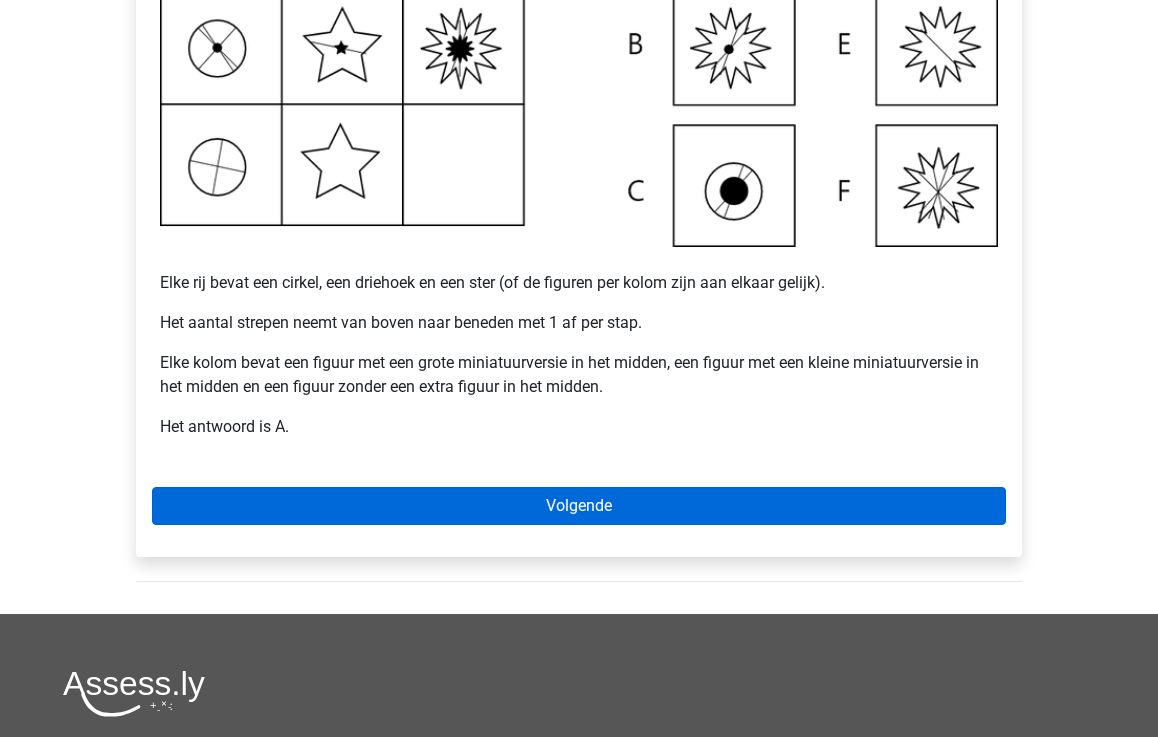 click on "Volgende" at bounding box center (579, 506) 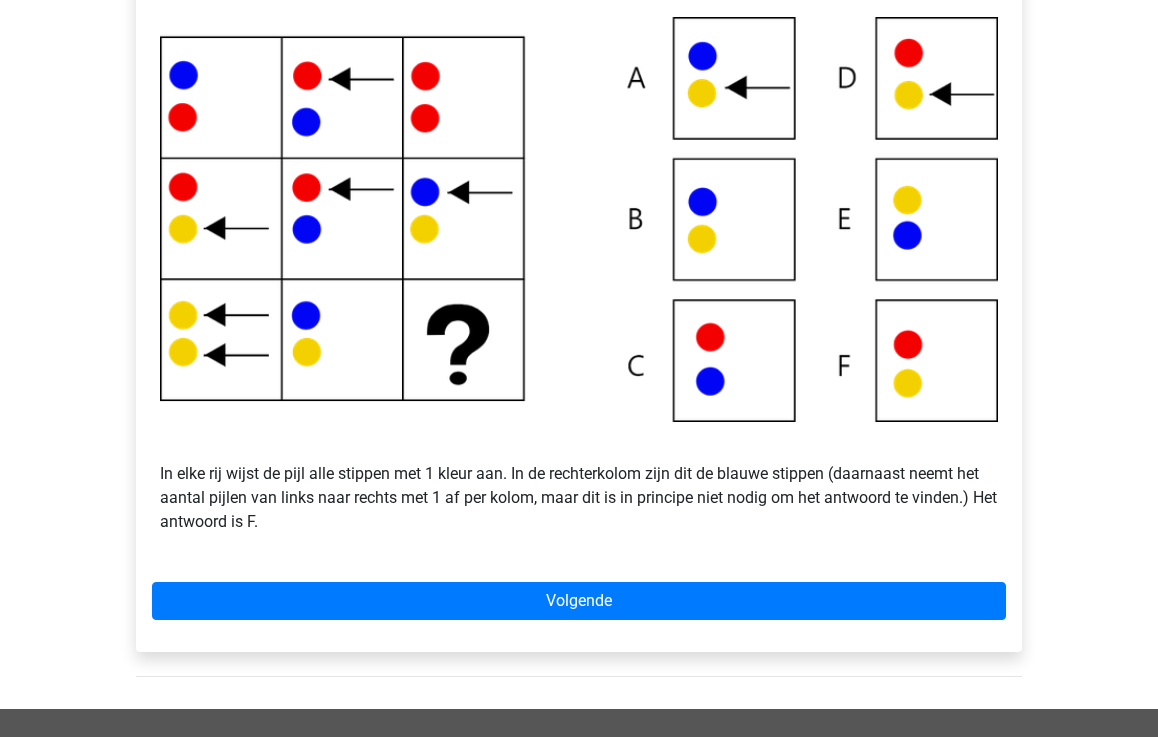 scroll, scrollTop: 419, scrollLeft: 0, axis: vertical 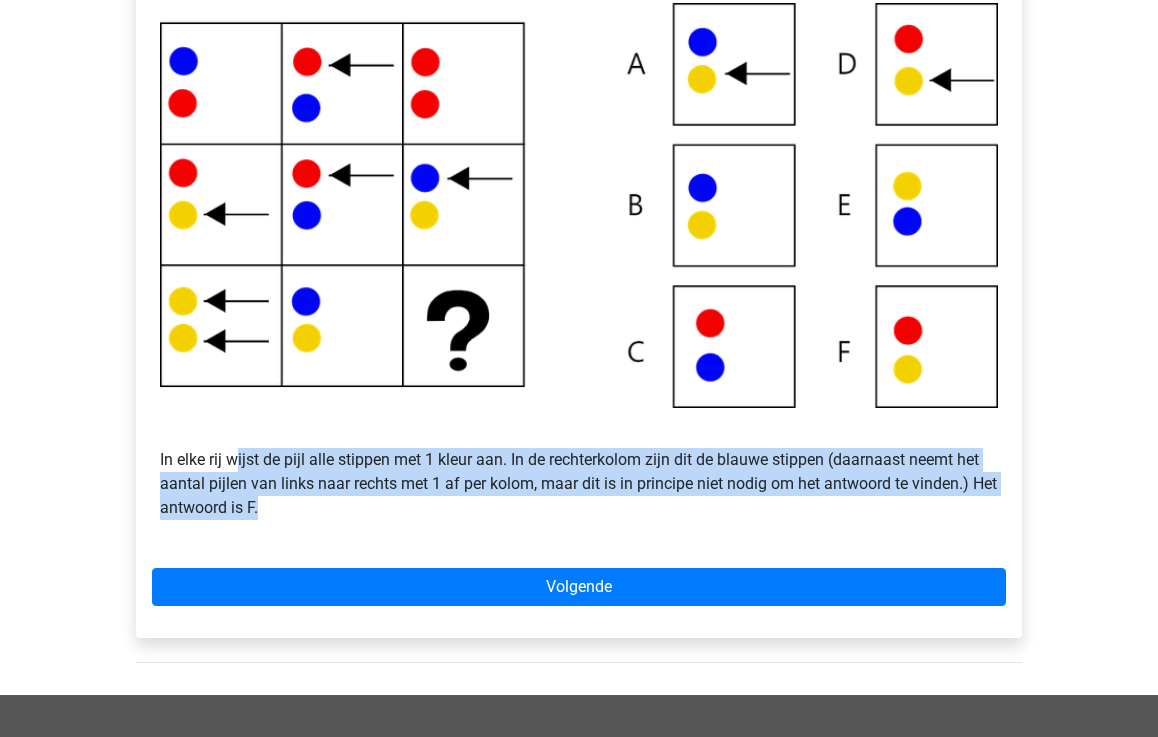 drag, startPoint x: 238, startPoint y: 457, endPoint x: 348, endPoint y: 499, distance: 117.74549 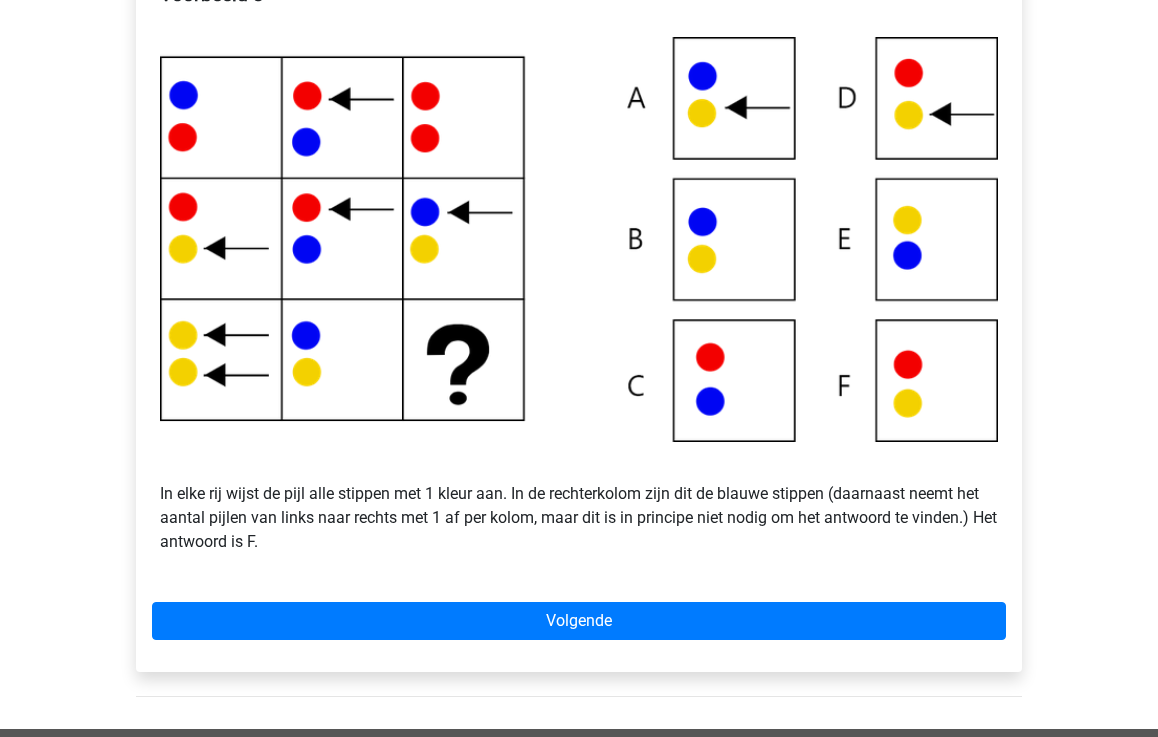 scroll, scrollTop: 375, scrollLeft: 0, axis: vertical 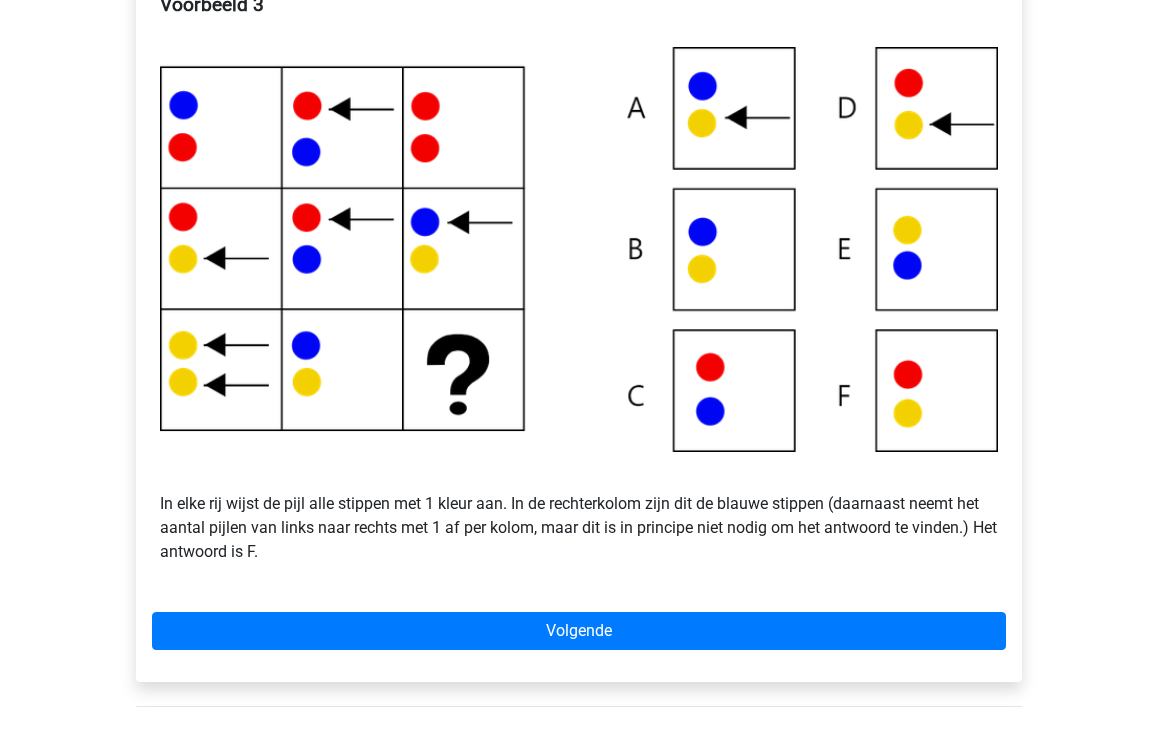 click at bounding box center (579, 249) 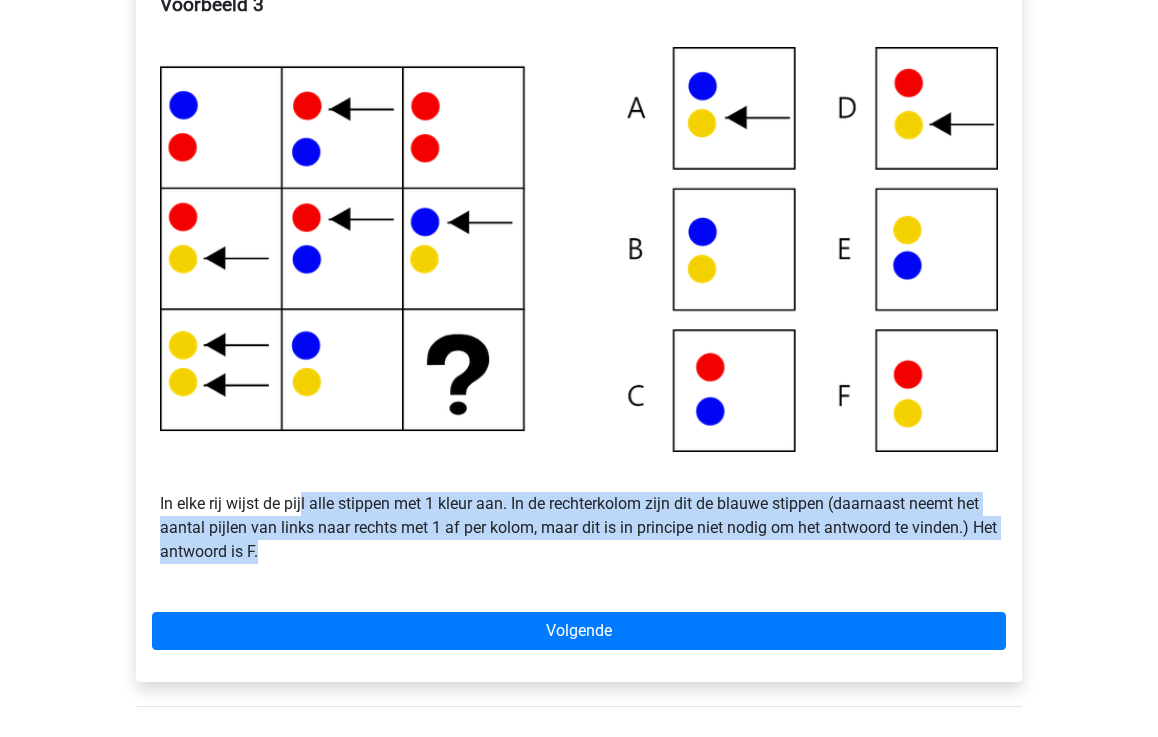 drag, startPoint x: 303, startPoint y: 498, endPoint x: 465, endPoint y: 556, distance: 172.06975 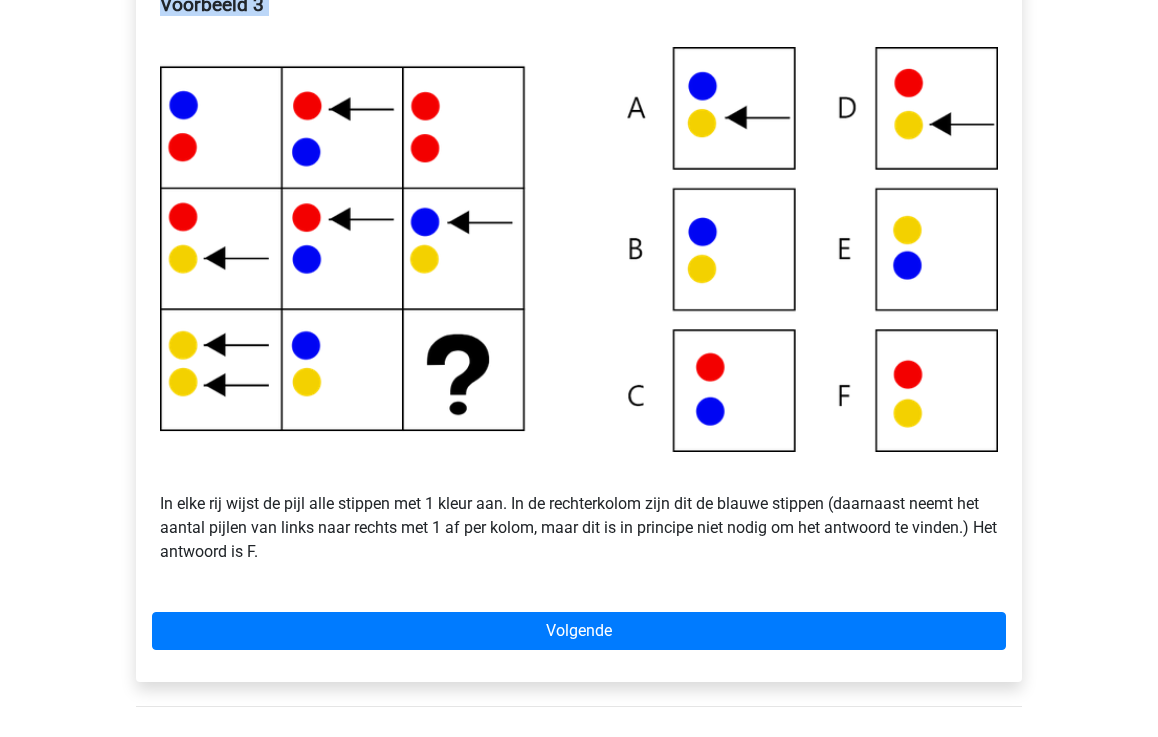 drag, startPoint x: 123, startPoint y: 26, endPoint x: 227, endPoint y: 31, distance: 104.120125 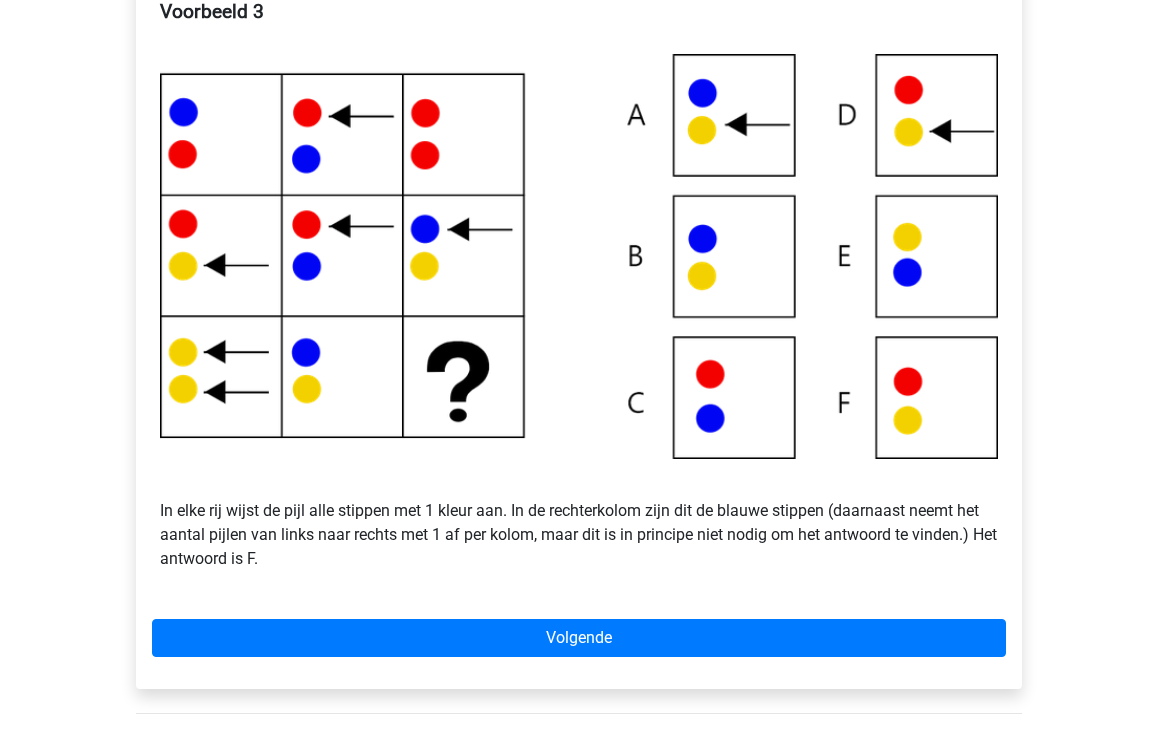 scroll, scrollTop: 364, scrollLeft: 0, axis: vertical 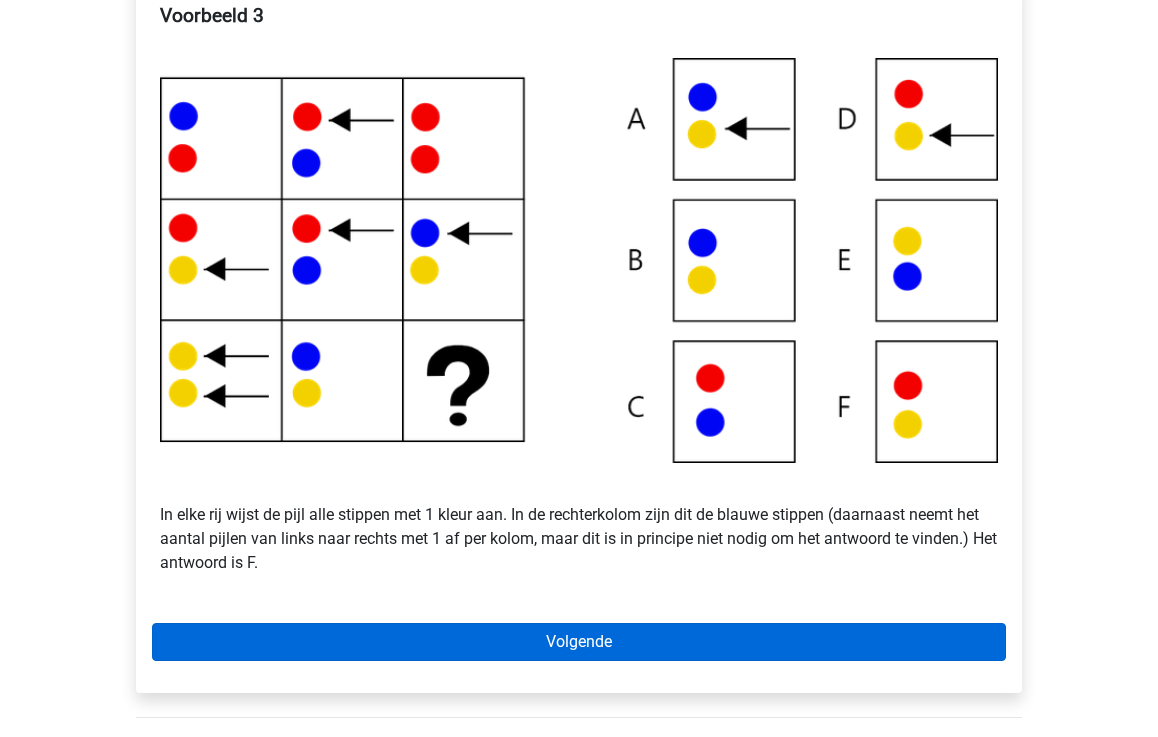 click on "Volgende" at bounding box center (579, 642) 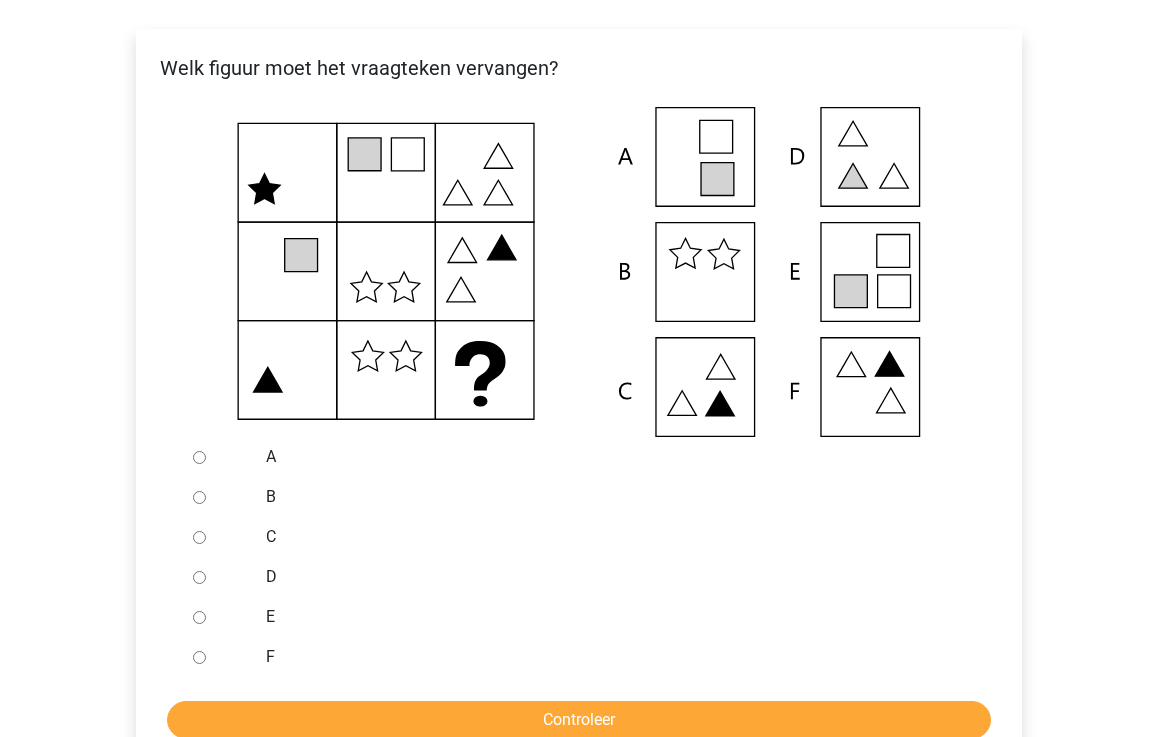 scroll, scrollTop: 330, scrollLeft: 0, axis: vertical 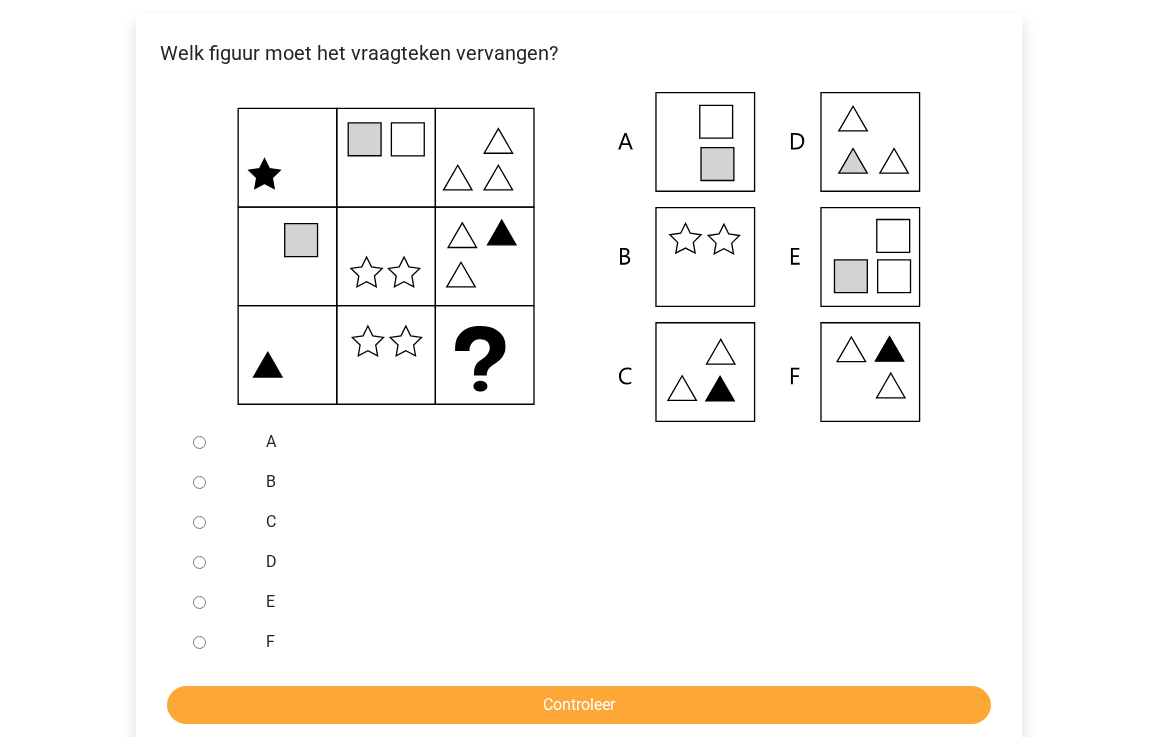 click at bounding box center [579, 257] 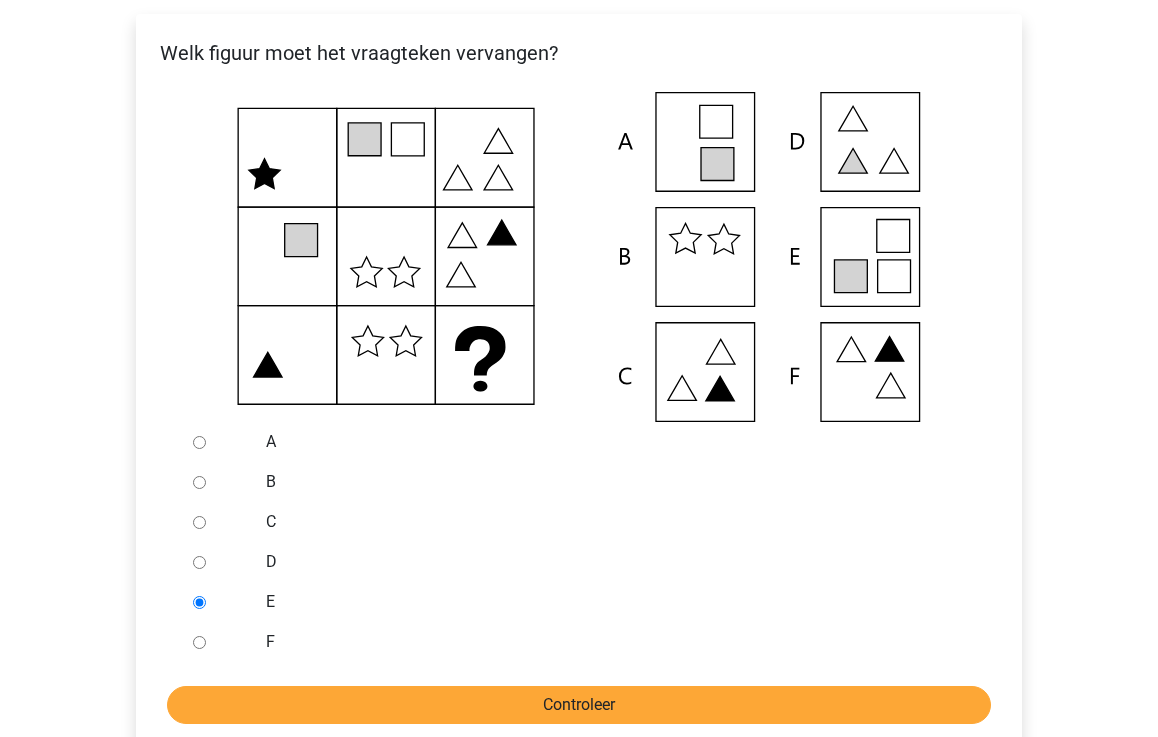 click on "Controleer" at bounding box center (579, 705) 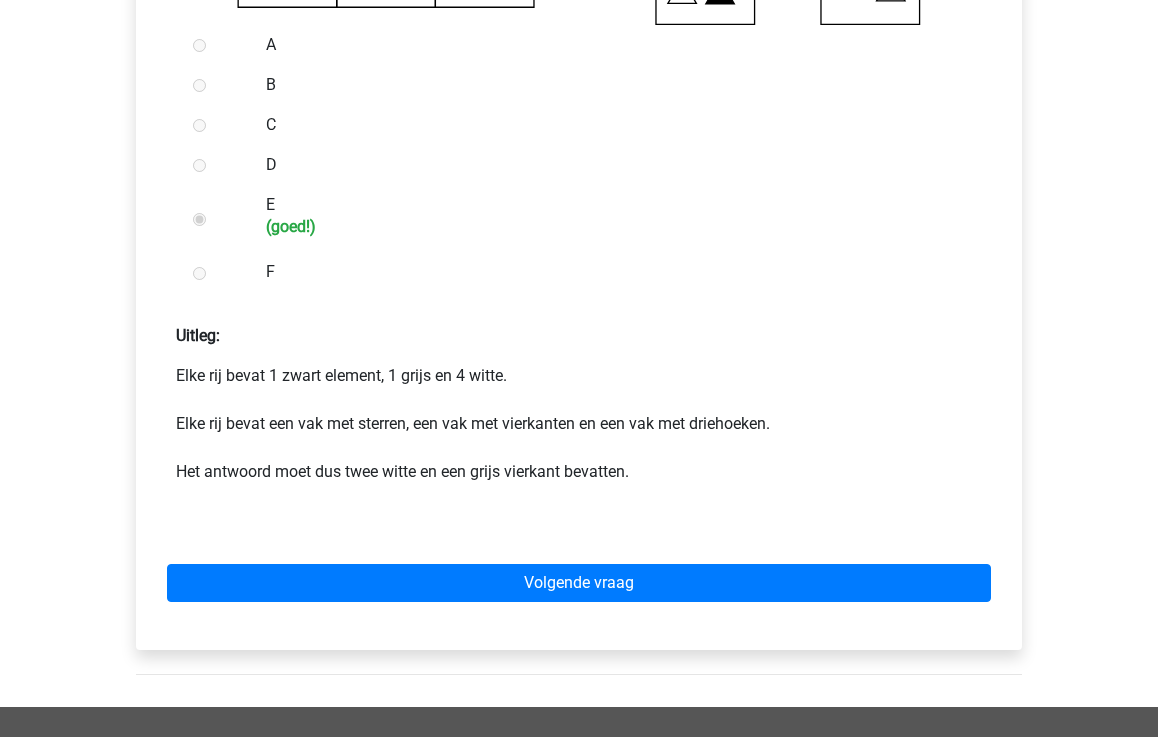 scroll, scrollTop: 732, scrollLeft: 0, axis: vertical 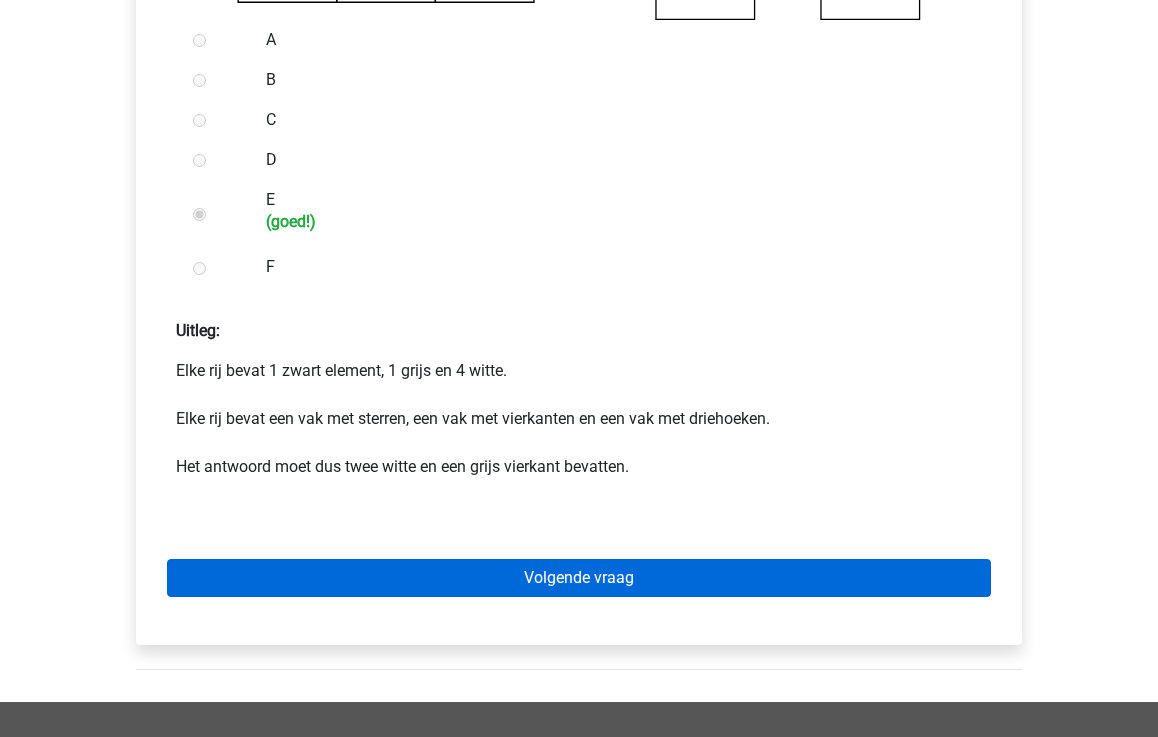 click on "Volgende vraag" at bounding box center [579, 578] 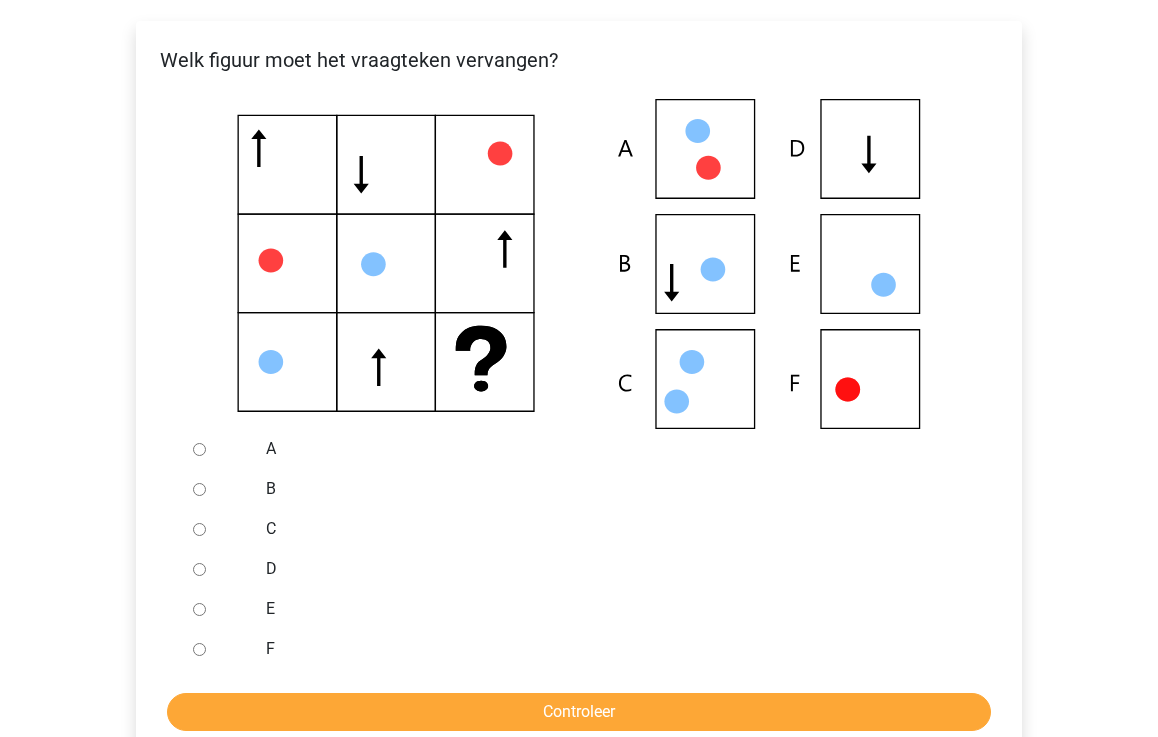 scroll, scrollTop: 322, scrollLeft: 0, axis: vertical 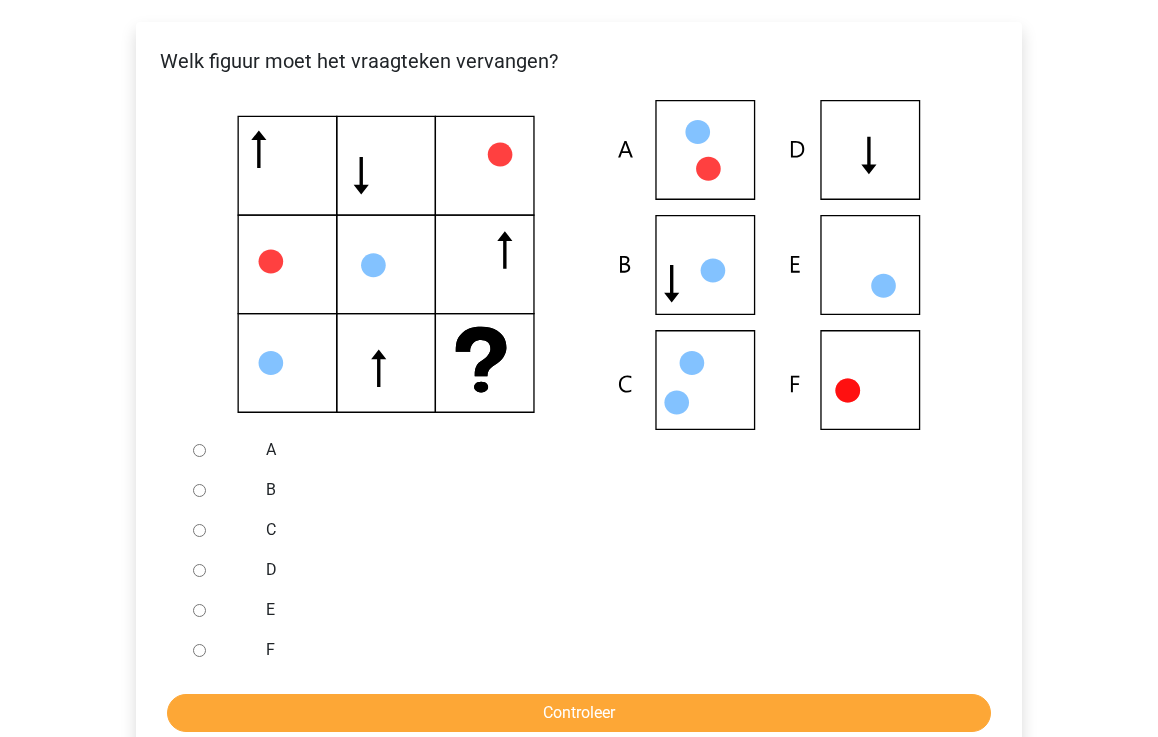 click on "[NAME]" at bounding box center (199, 490) 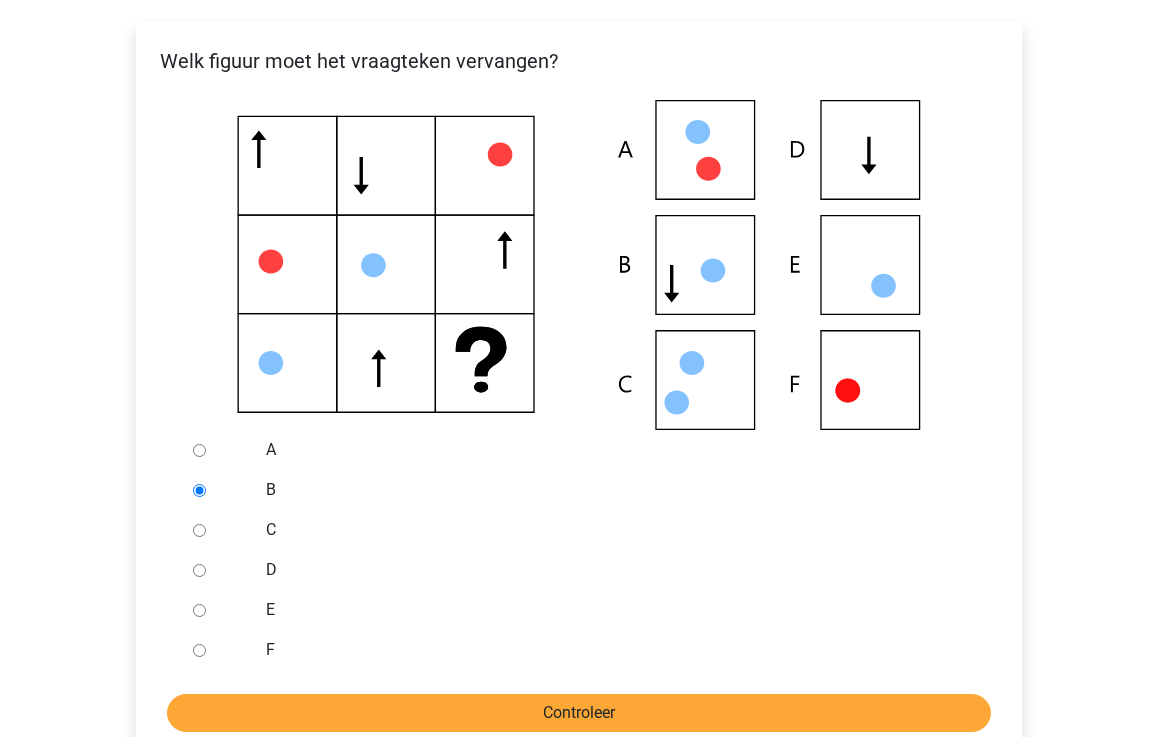click on "Controleer" at bounding box center [579, 713] 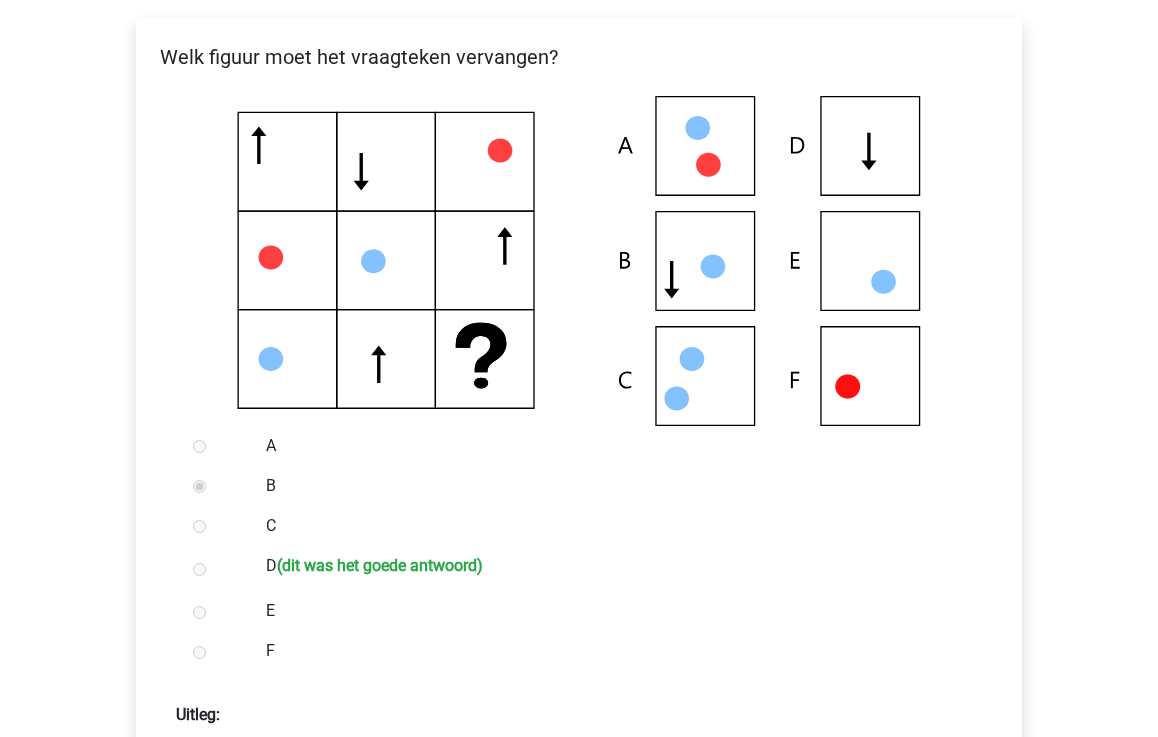 scroll, scrollTop: 323, scrollLeft: 0, axis: vertical 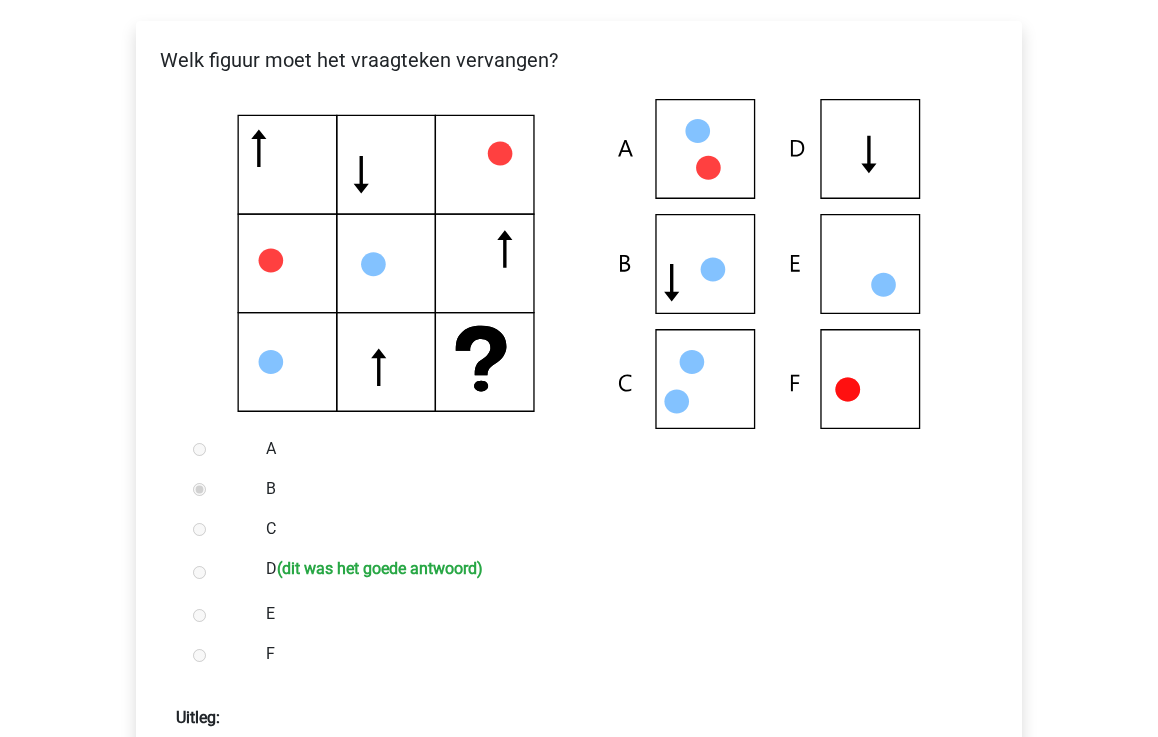 click on "F" at bounding box center (612, 654) 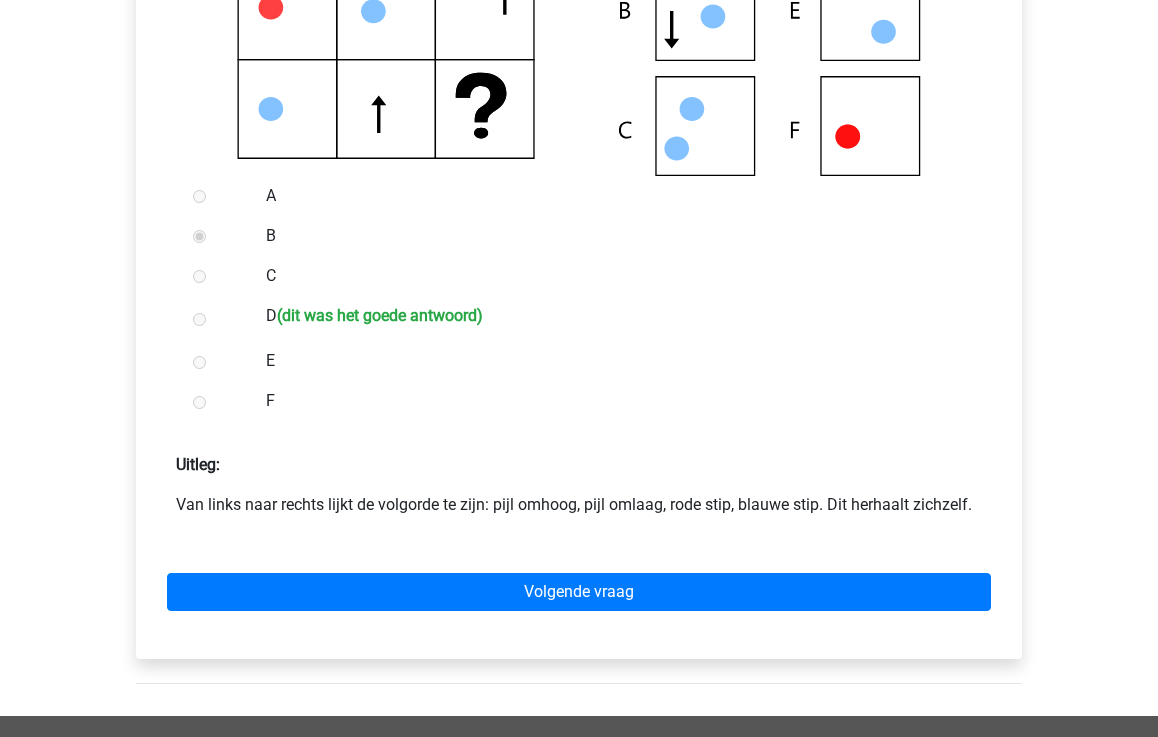 scroll, scrollTop: 578, scrollLeft: 0, axis: vertical 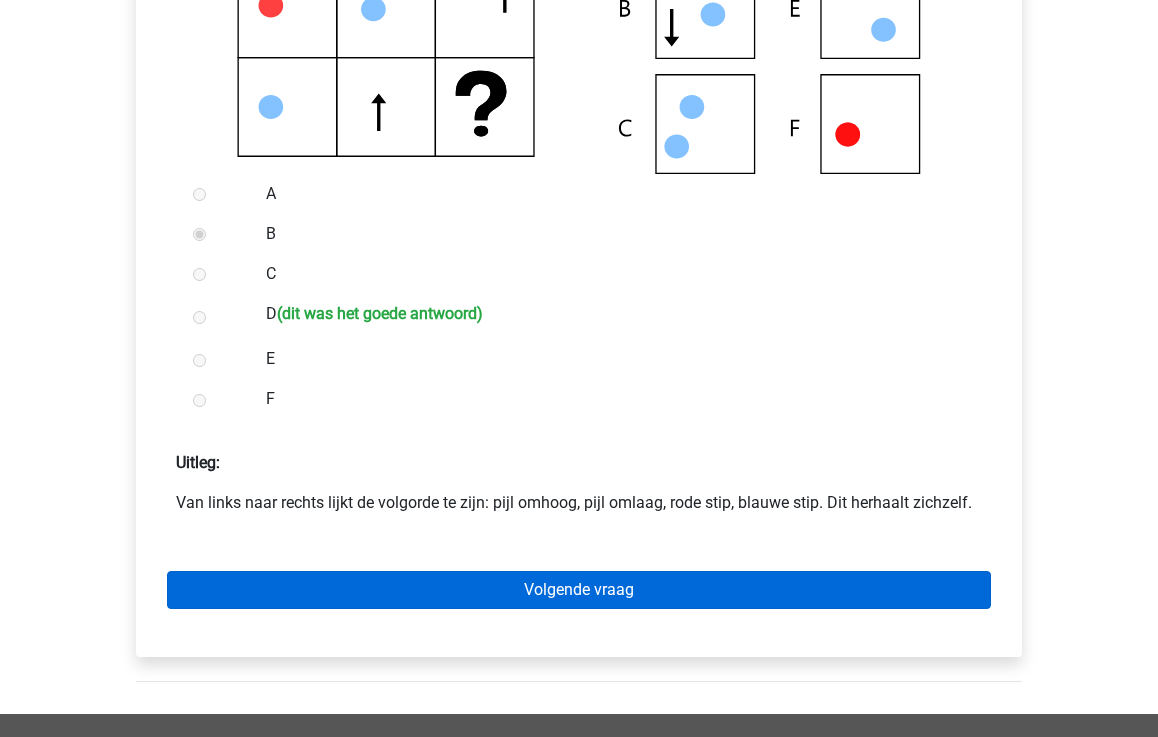 click on "Volgende vraag" at bounding box center [579, 590] 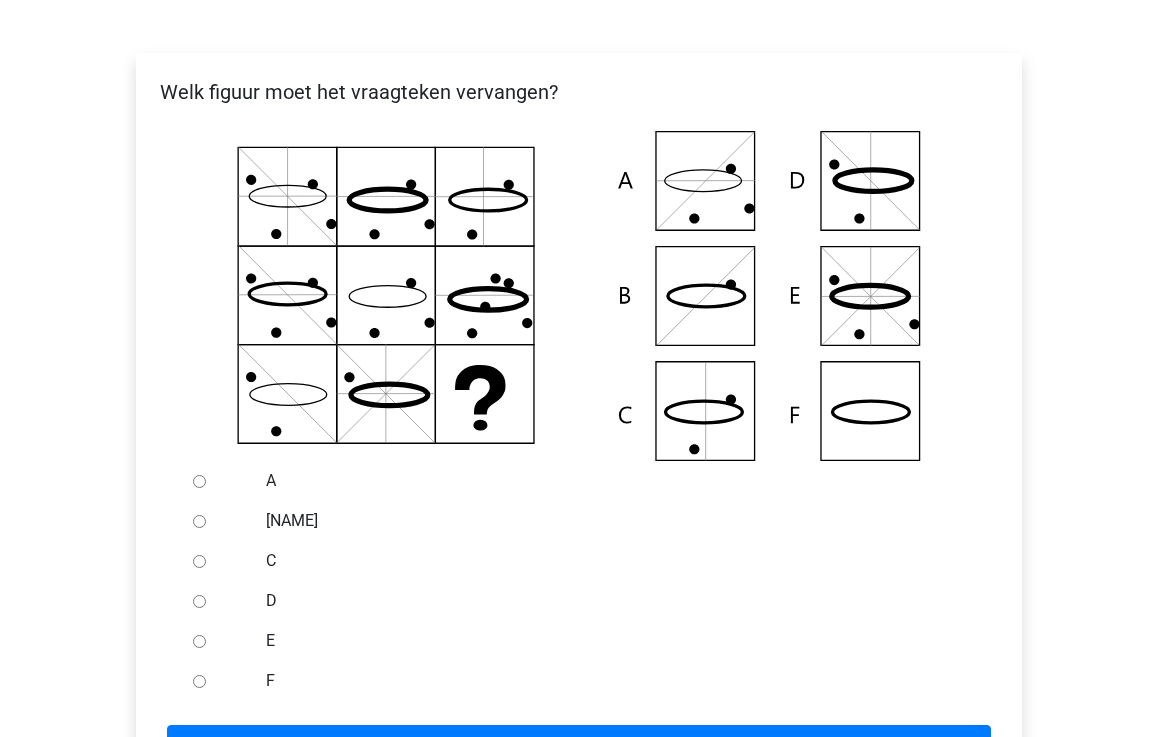 scroll, scrollTop: 305, scrollLeft: 0, axis: vertical 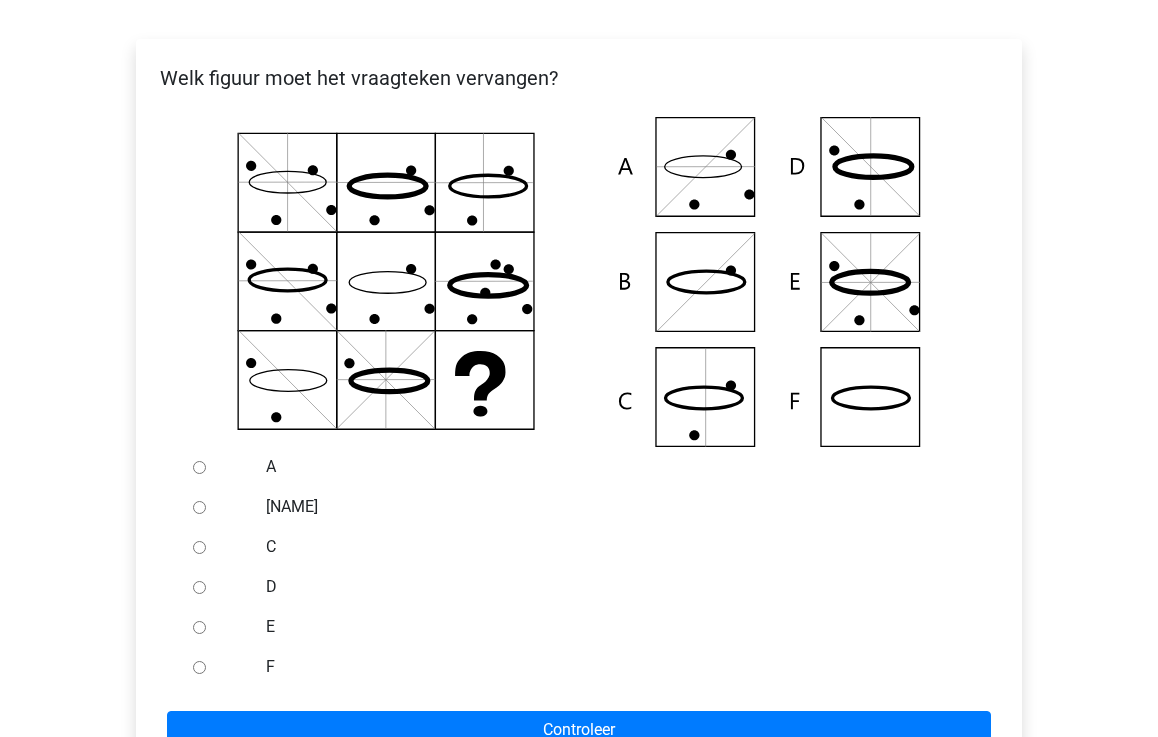 click at bounding box center (579, 282) 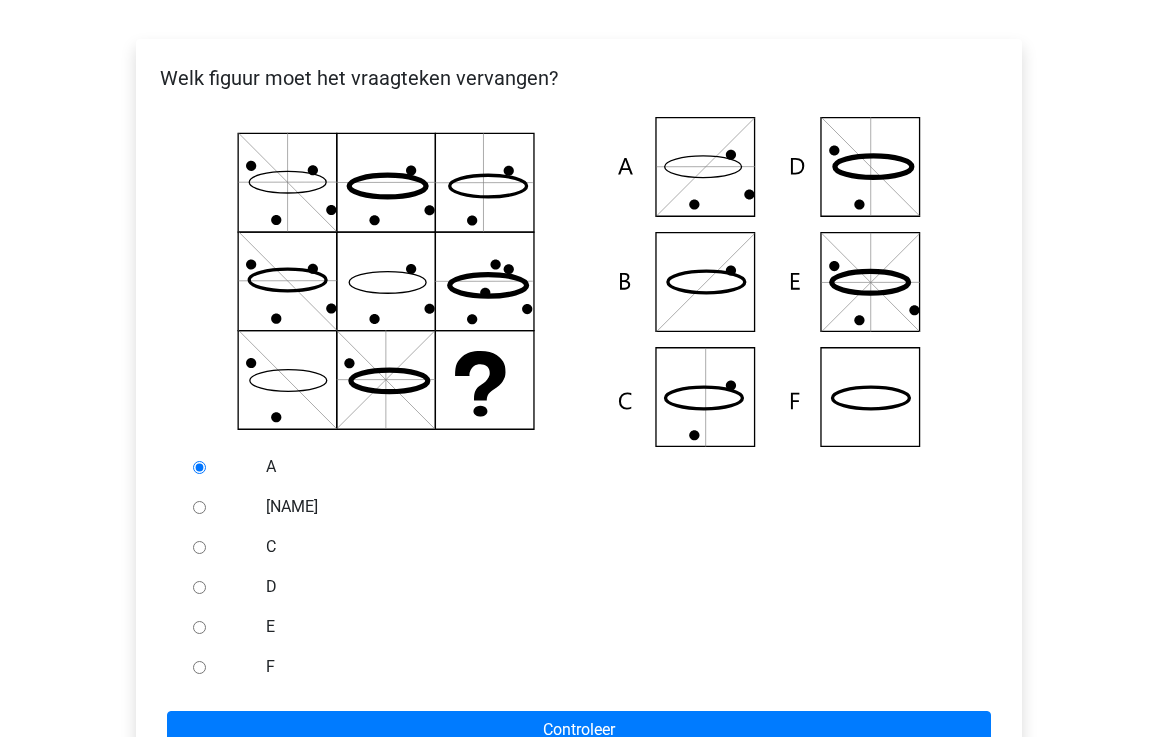 click on "F" at bounding box center [199, 667] 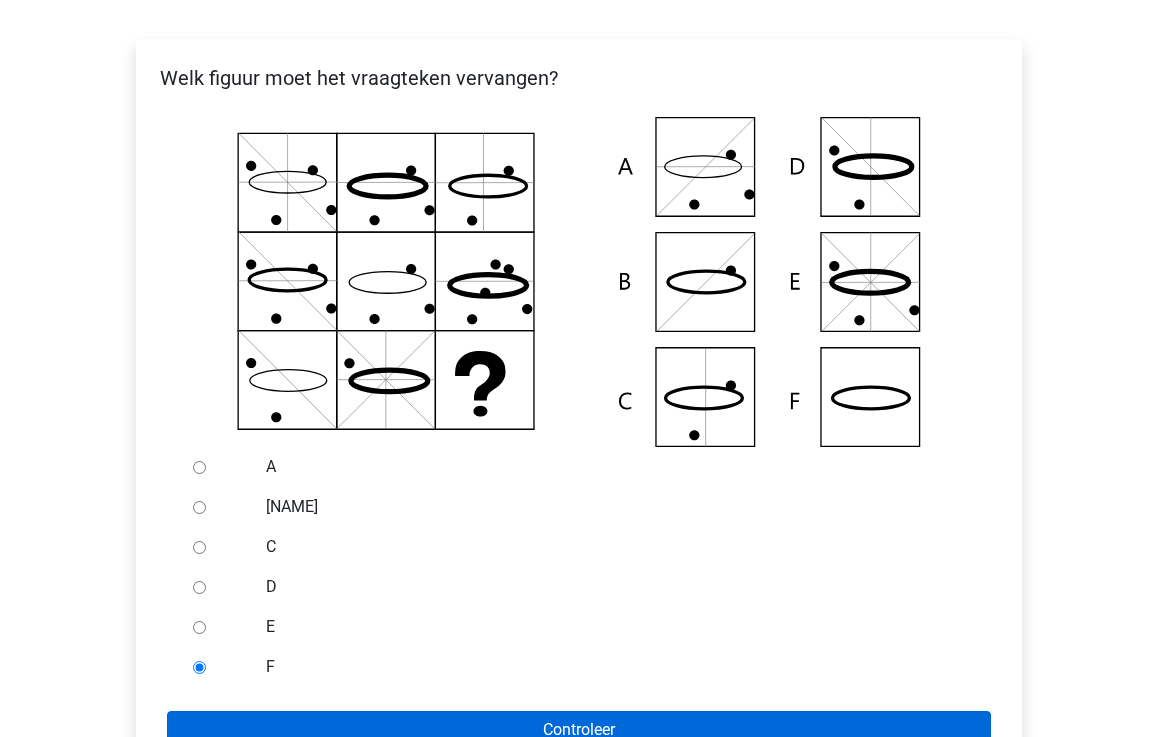 click on "Controleer" at bounding box center [579, 730] 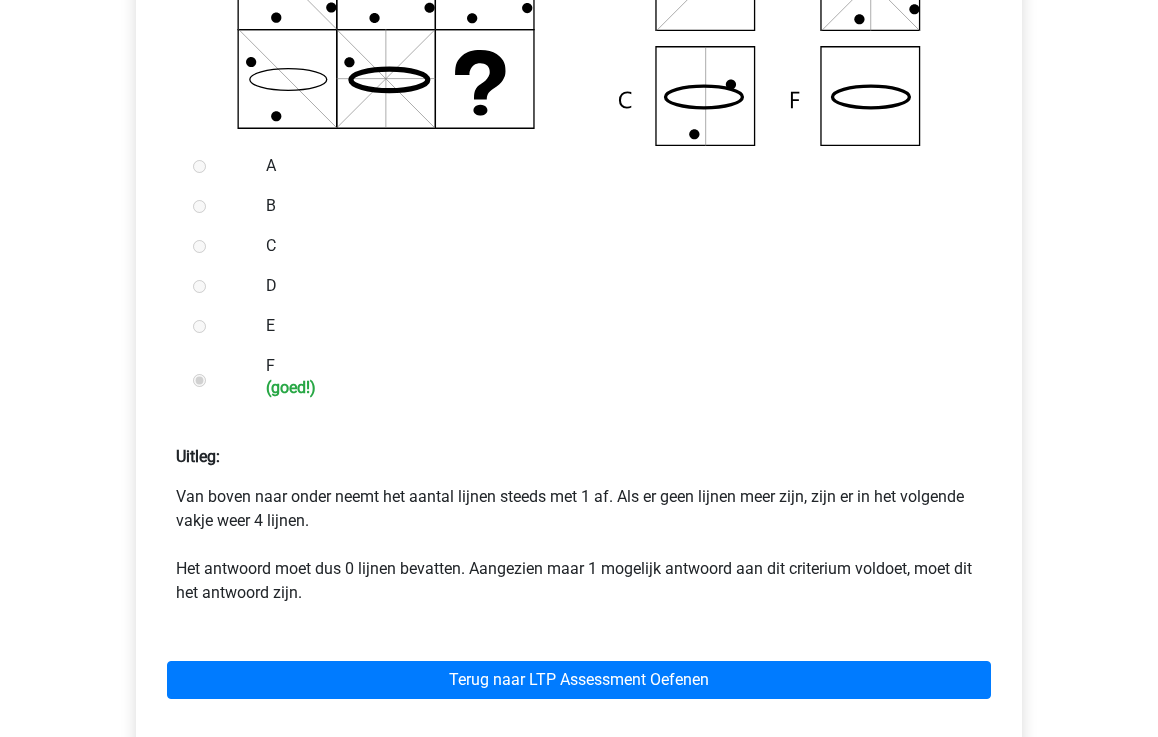 scroll, scrollTop: 609, scrollLeft: 0, axis: vertical 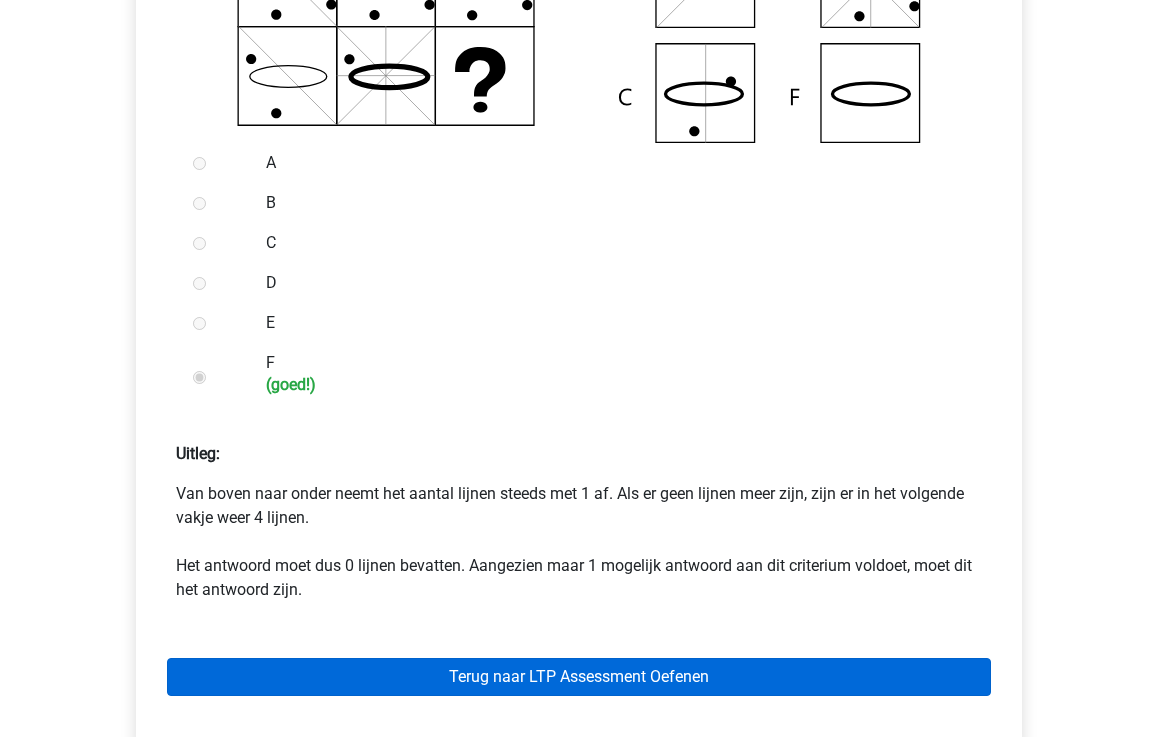 click on "Terug naar LTP Assessment Oefenen" at bounding box center [579, 677] 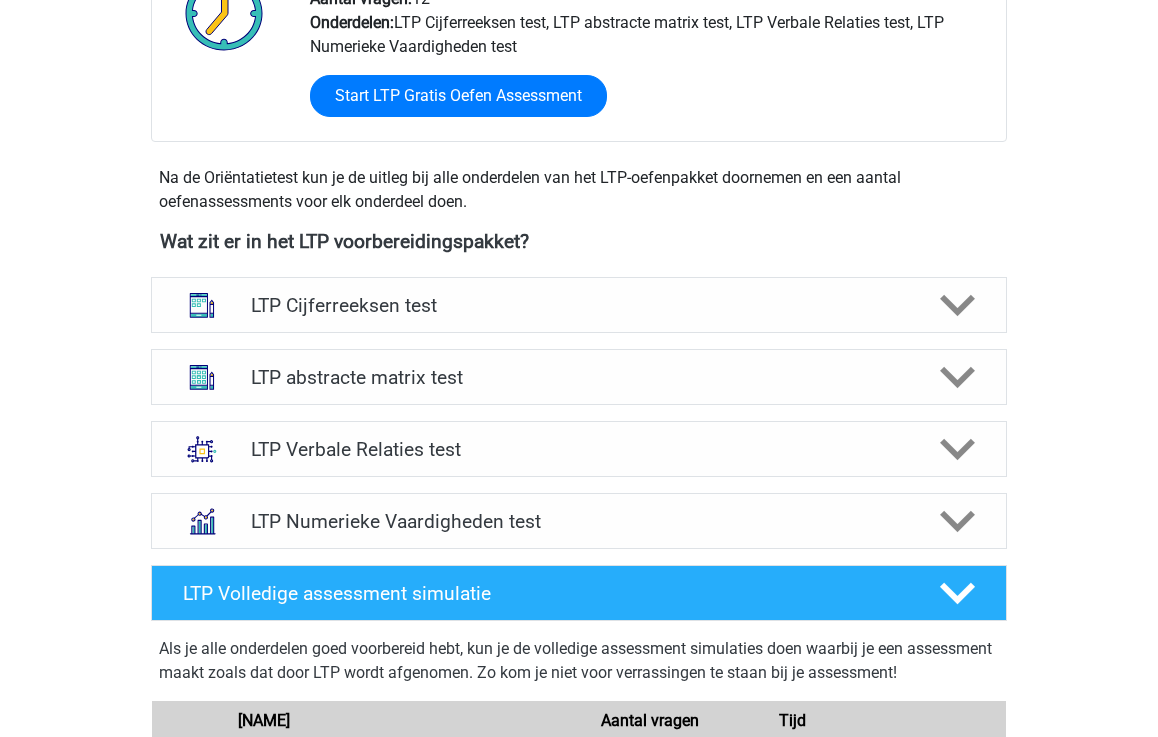 scroll, scrollTop: 589, scrollLeft: 0, axis: vertical 